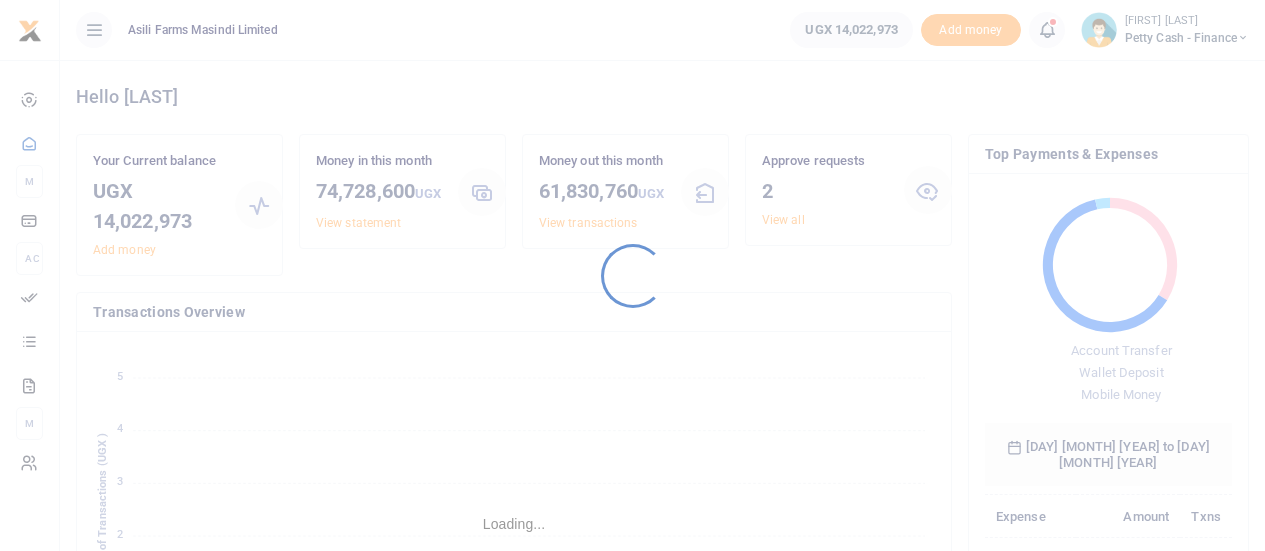 scroll, scrollTop: 0, scrollLeft: 0, axis: both 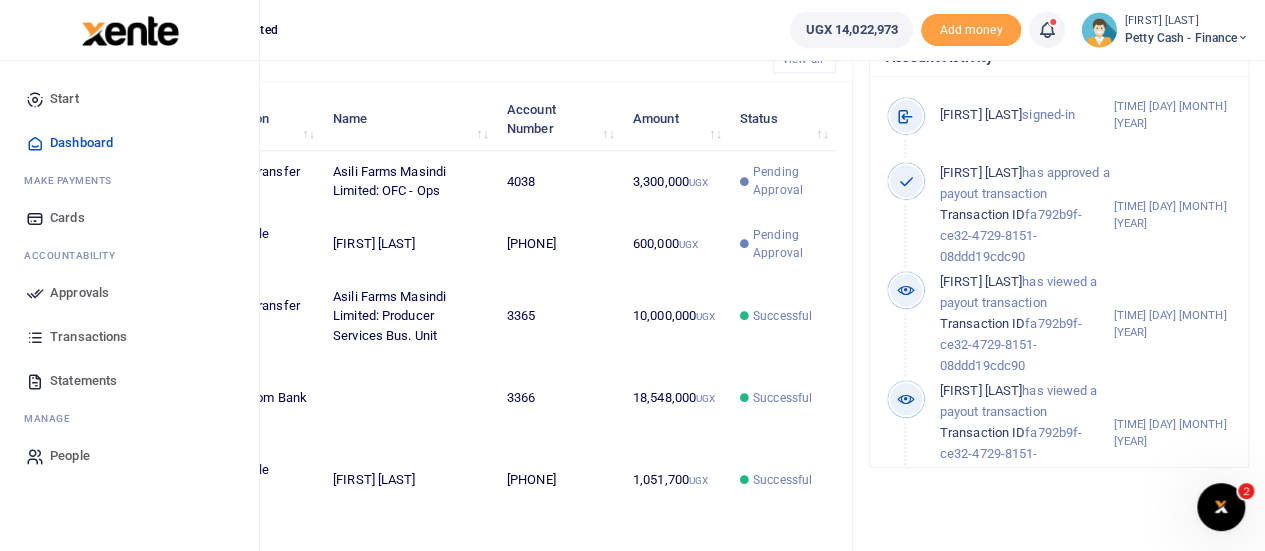 click on "Approvals" at bounding box center [79, 293] 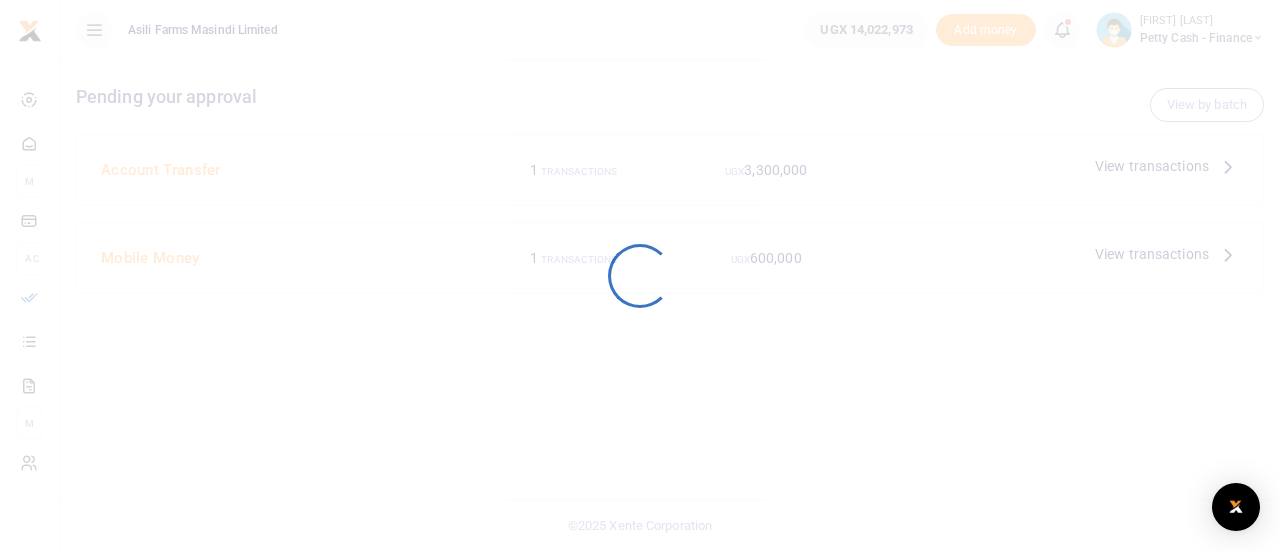 scroll, scrollTop: 0, scrollLeft: 0, axis: both 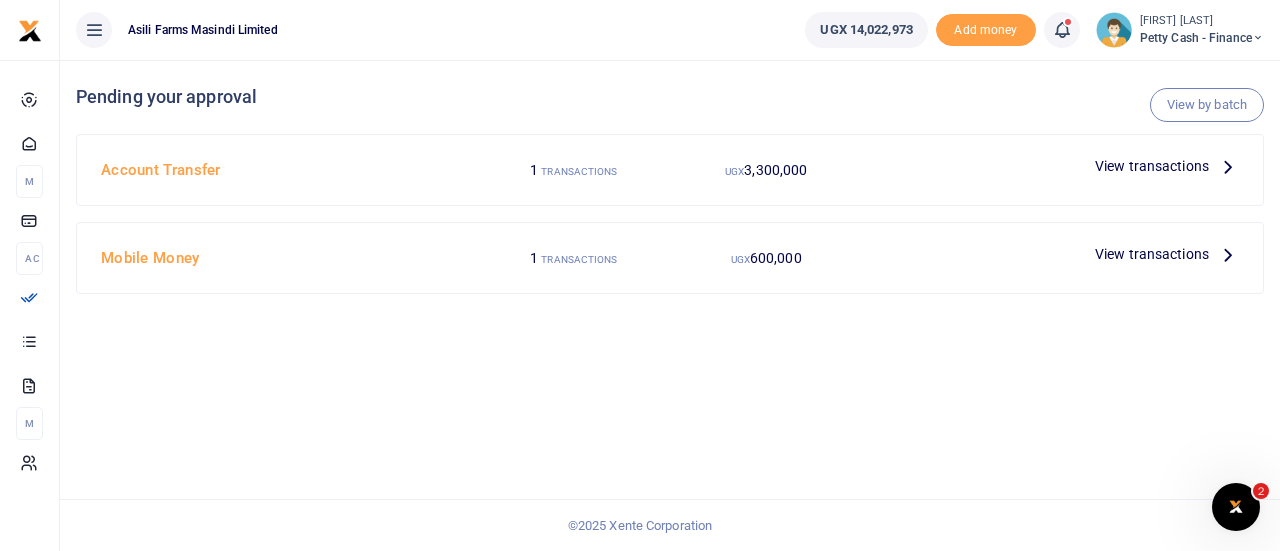 click on "View transactions" at bounding box center [1167, 166] 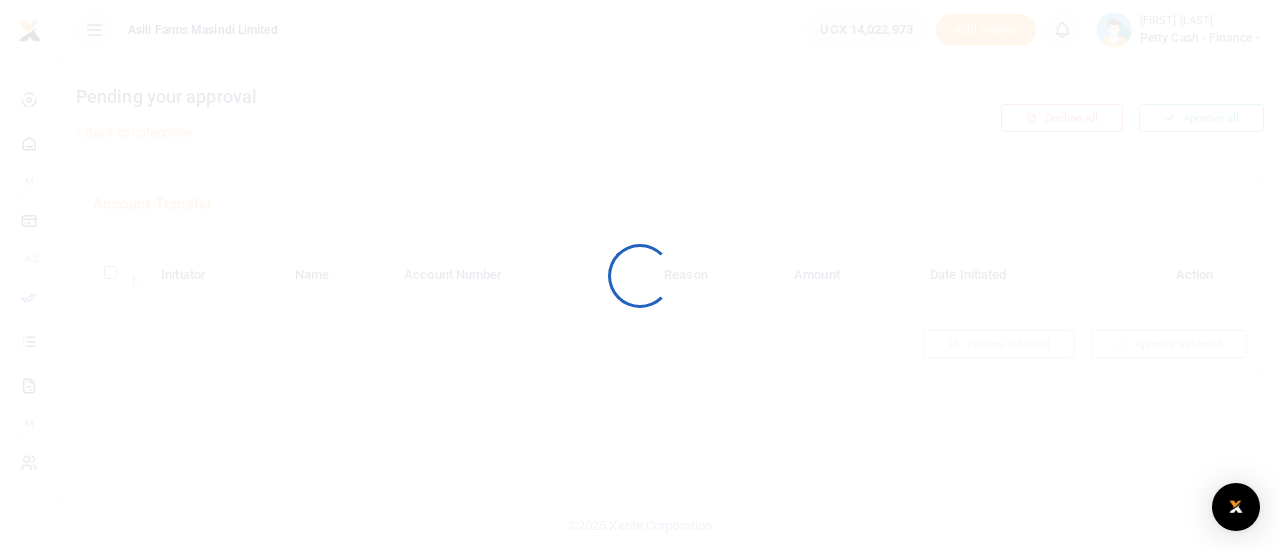 scroll, scrollTop: 0, scrollLeft: 0, axis: both 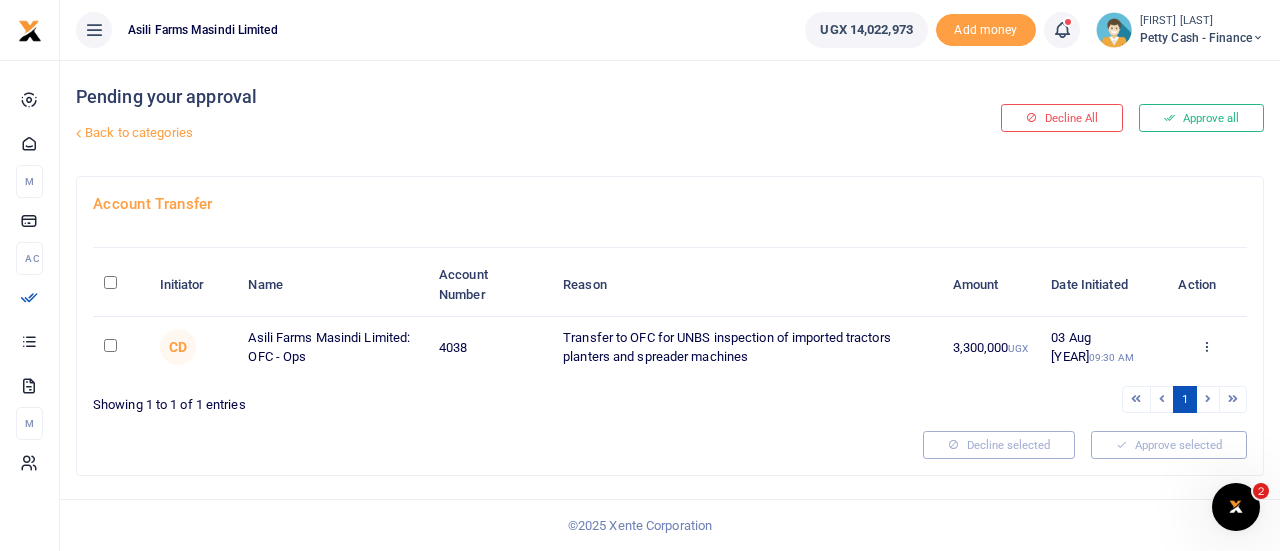 click at bounding box center [120, 347] 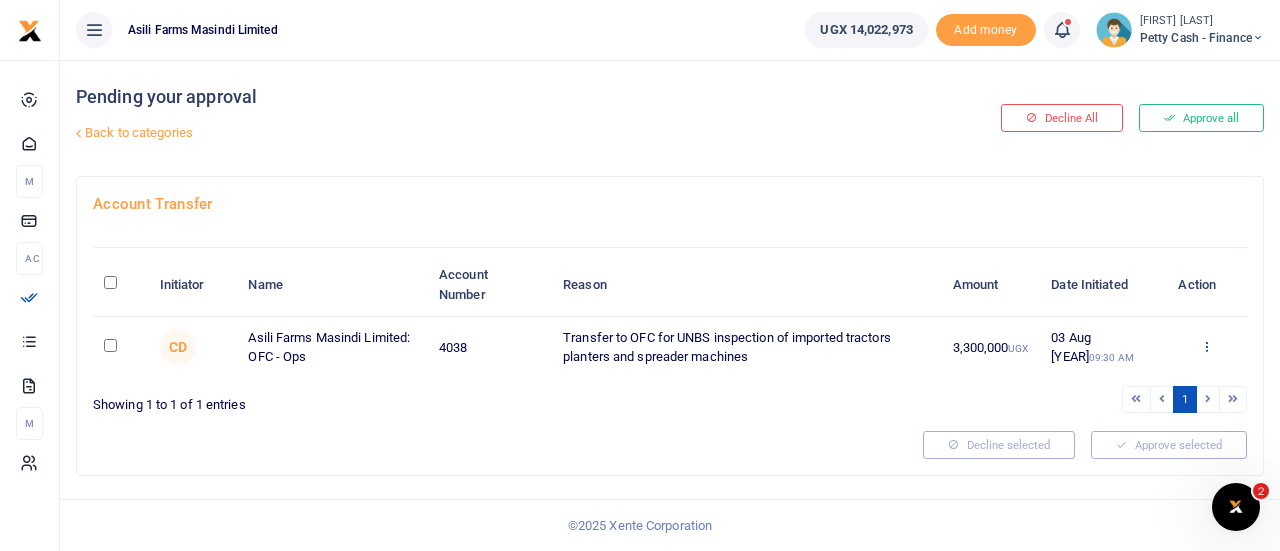 click at bounding box center (1206, 346) 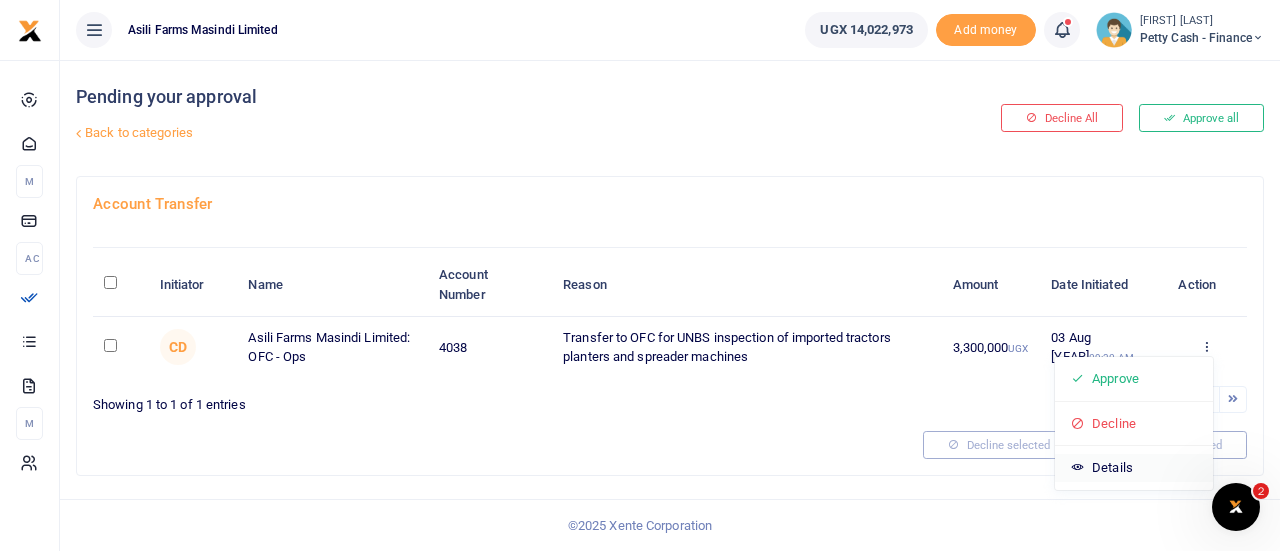 click on "Details" at bounding box center [1134, 468] 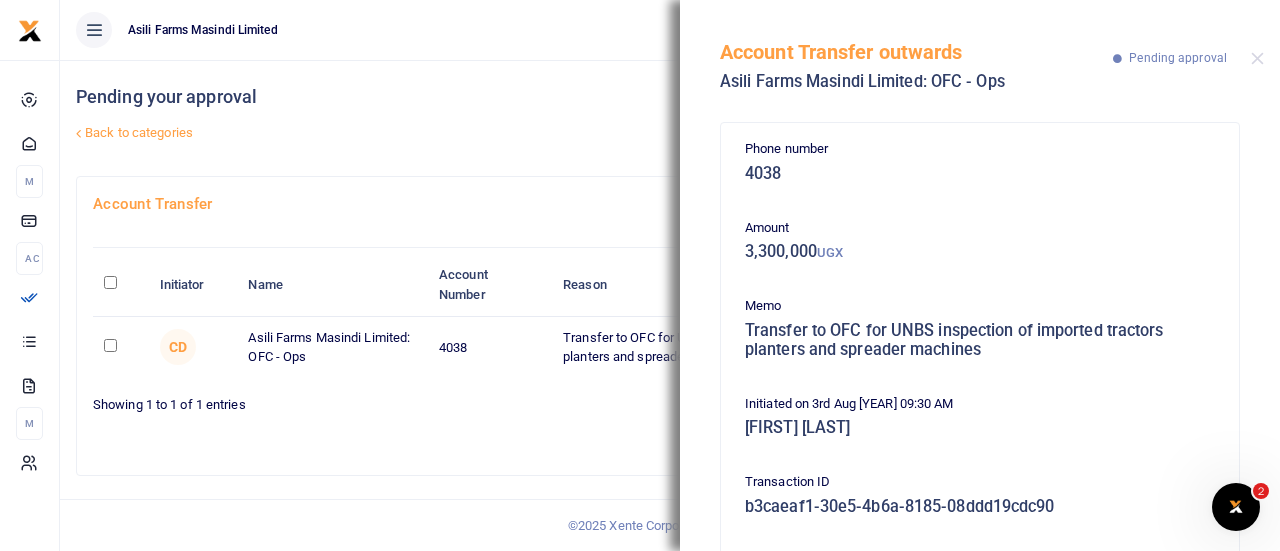 click on "Phone number
4038
Amount
3,300,000 UGX
Memo
Transfer to OFC for UNBS inspection of imported tractors planters and spreader machines
Initiated on 3rd Aug 2025 09:30 AM
Constantine Dusenge
Transaction ID
b3caeaf1-30e5-4b6a-8185-08ddd19cdc90
Supporting Documents
Such as invoices, receipts, notes
Add Uppy" at bounding box center [980, 477] 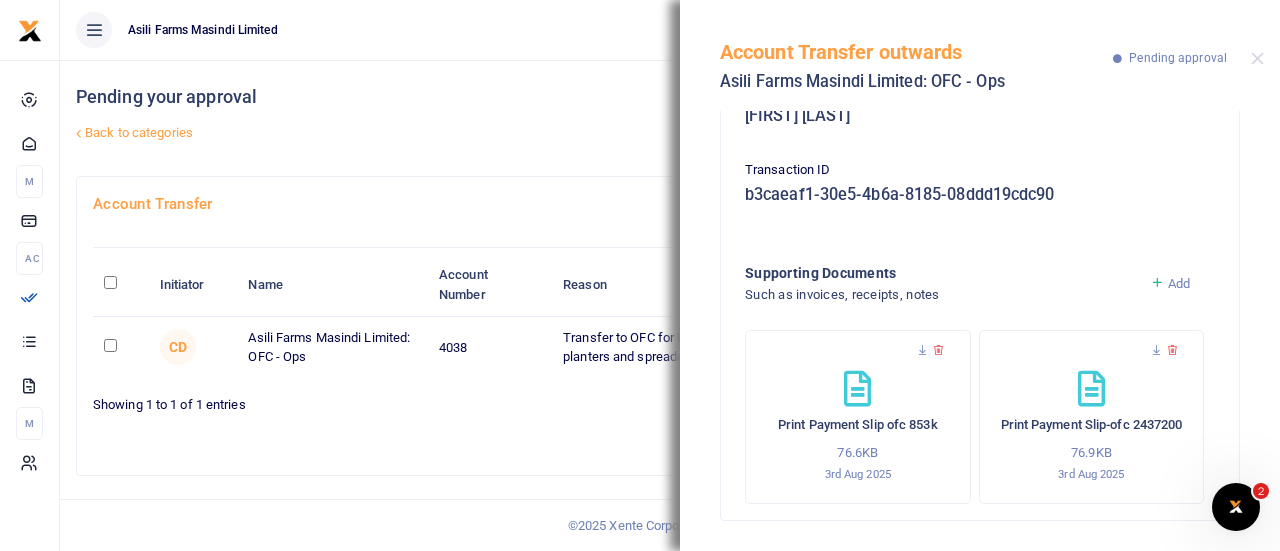 scroll, scrollTop: 312, scrollLeft: 0, axis: vertical 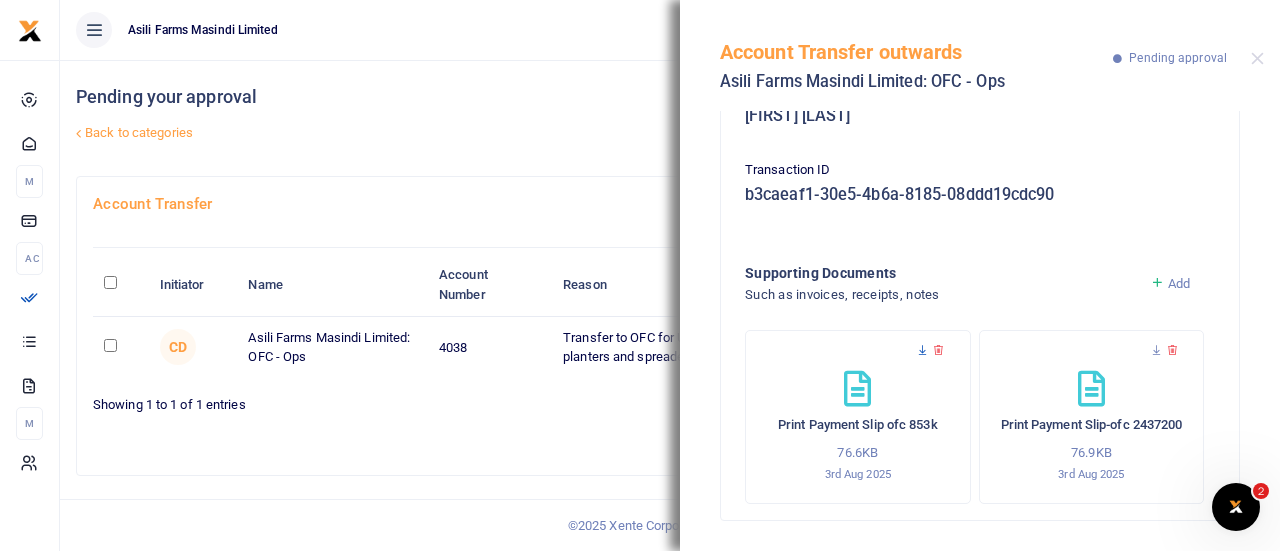 click at bounding box center [922, 350] 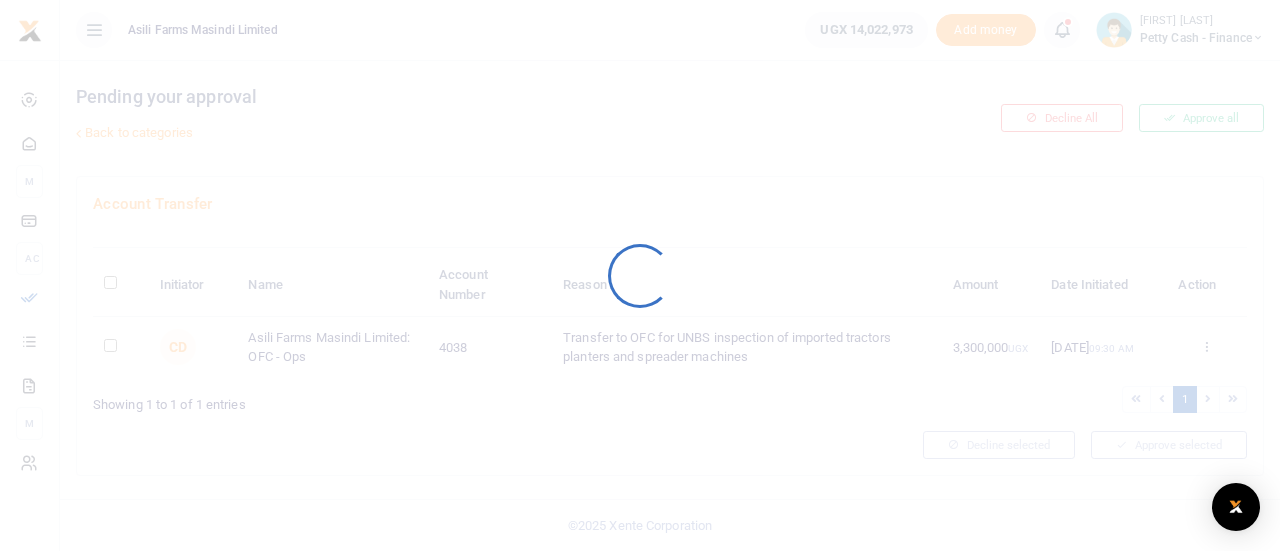 scroll, scrollTop: 0, scrollLeft: 0, axis: both 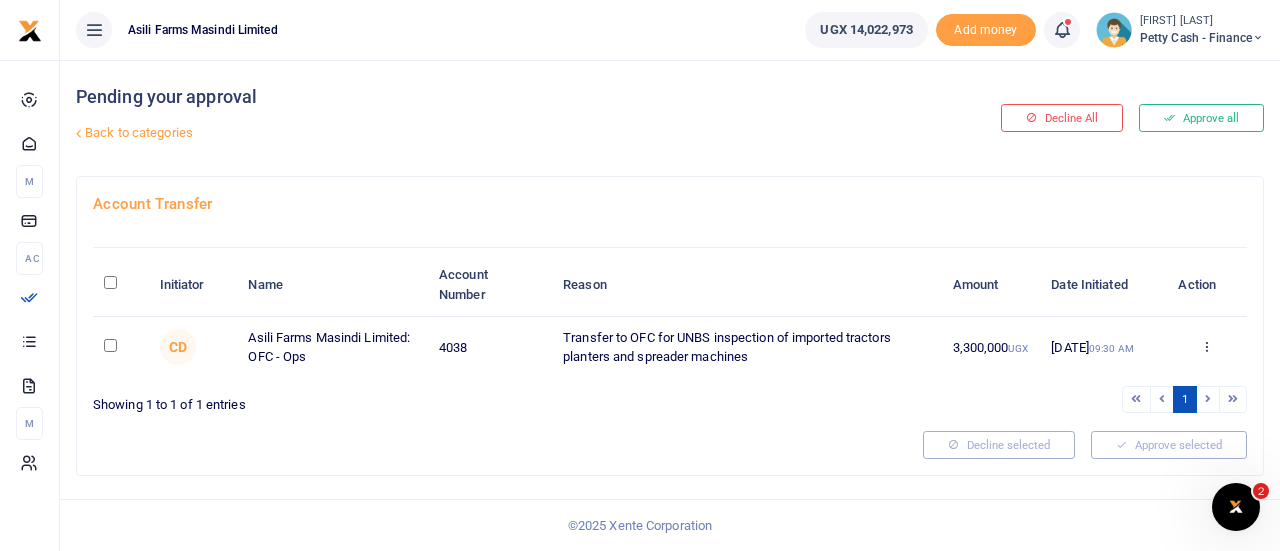 click on "Approve
Decline
Details" at bounding box center [1206, 348] 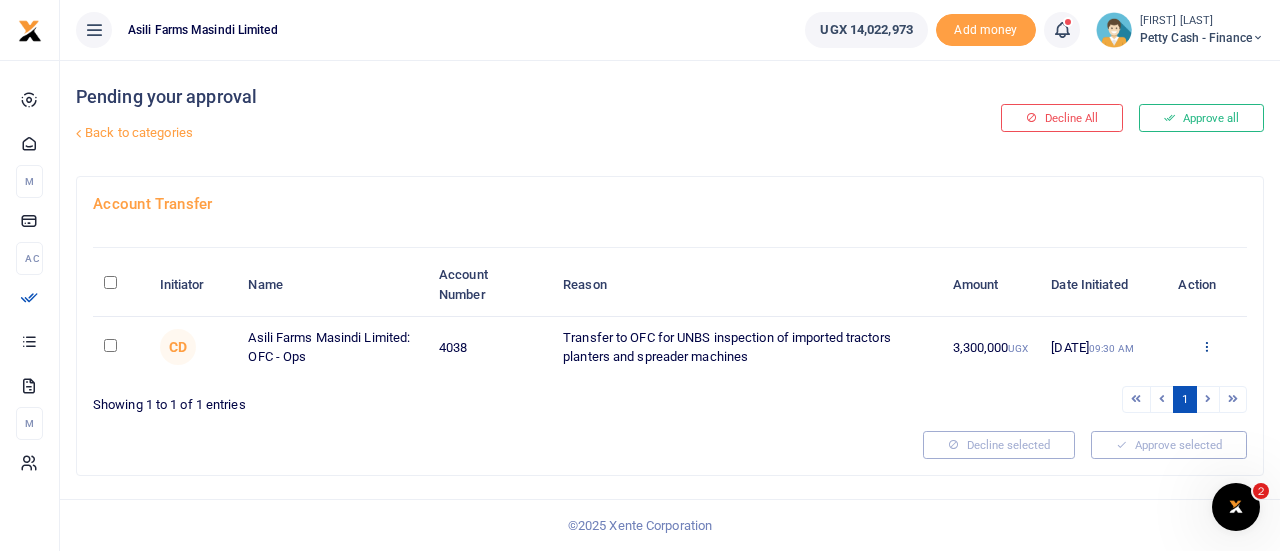 click at bounding box center (1206, 346) 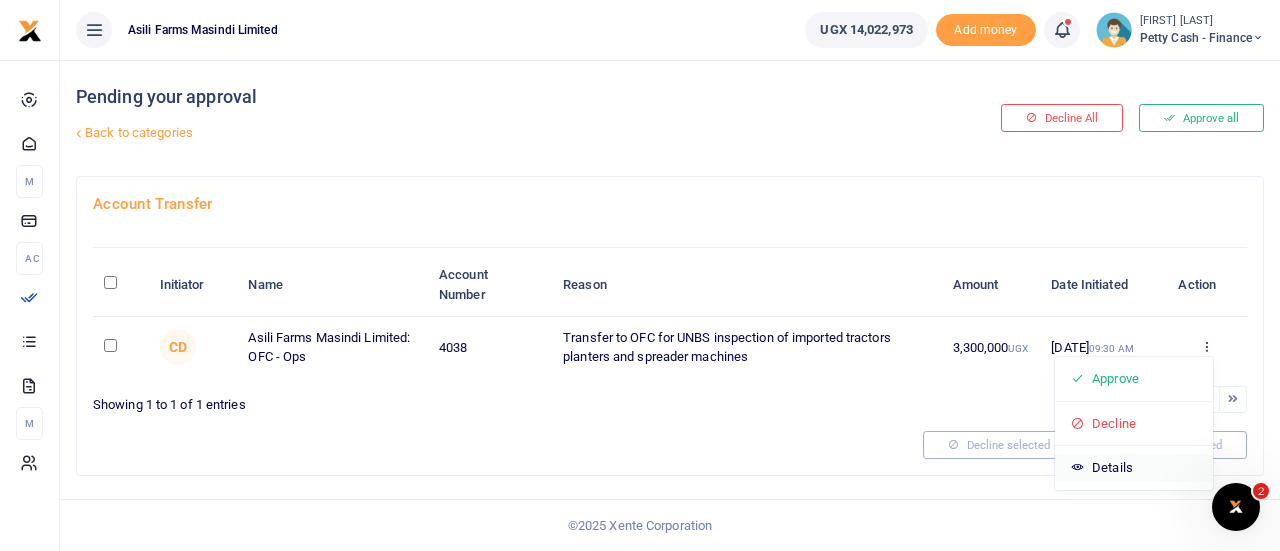 click on "Details" at bounding box center [1134, 468] 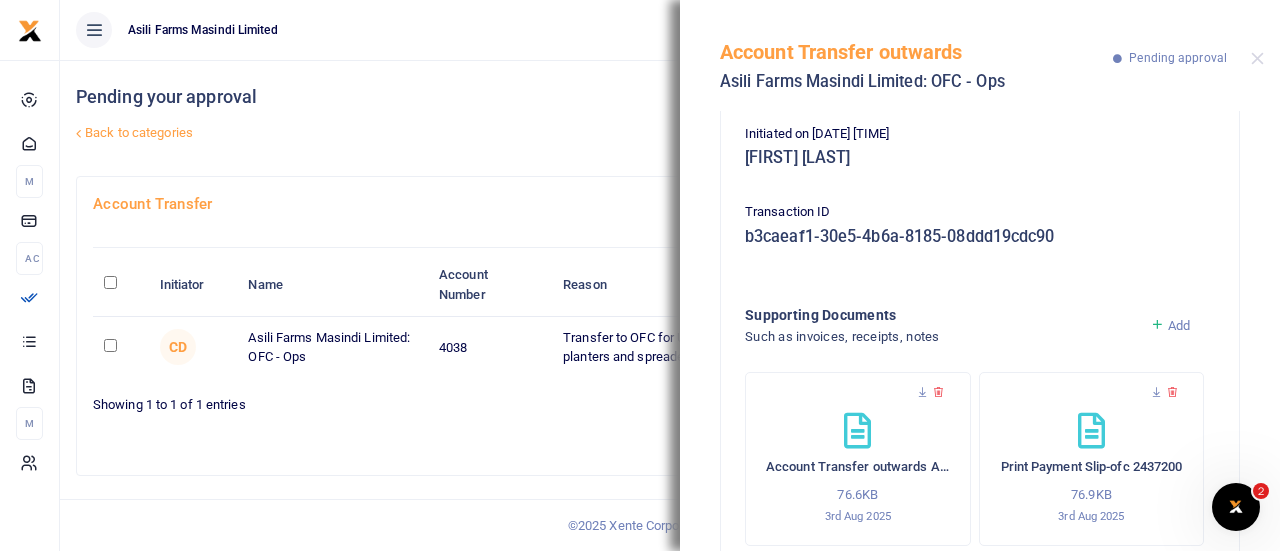 scroll, scrollTop: 312, scrollLeft: 0, axis: vertical 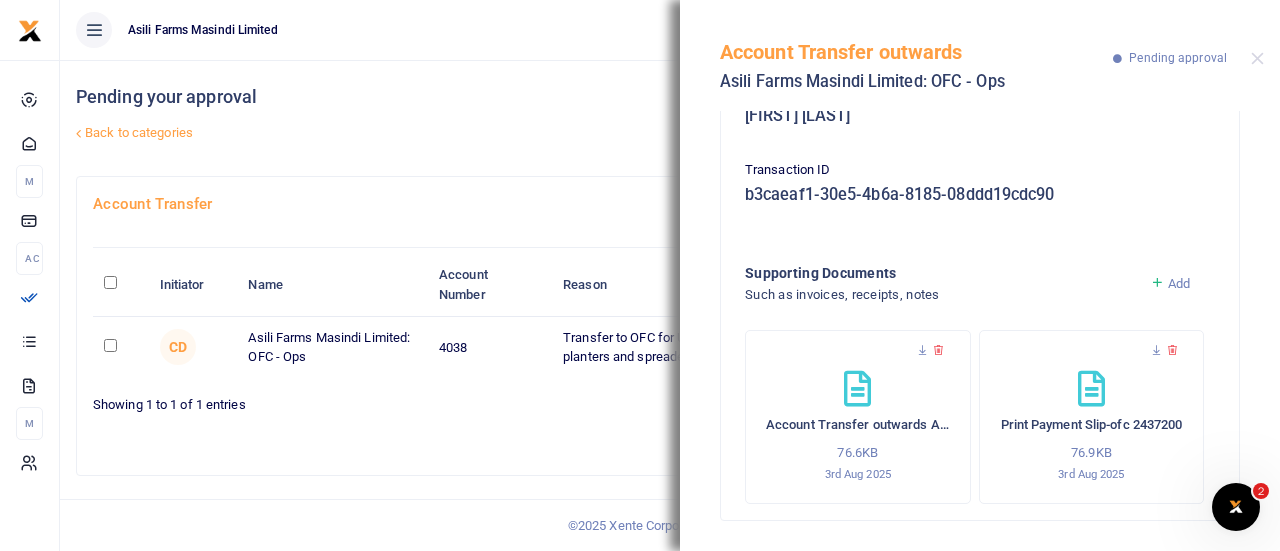 click on "Print Payment Slip-ofc 2437200
76.9KB
3rd Aug 2025" at bounding box center (1092, 427) 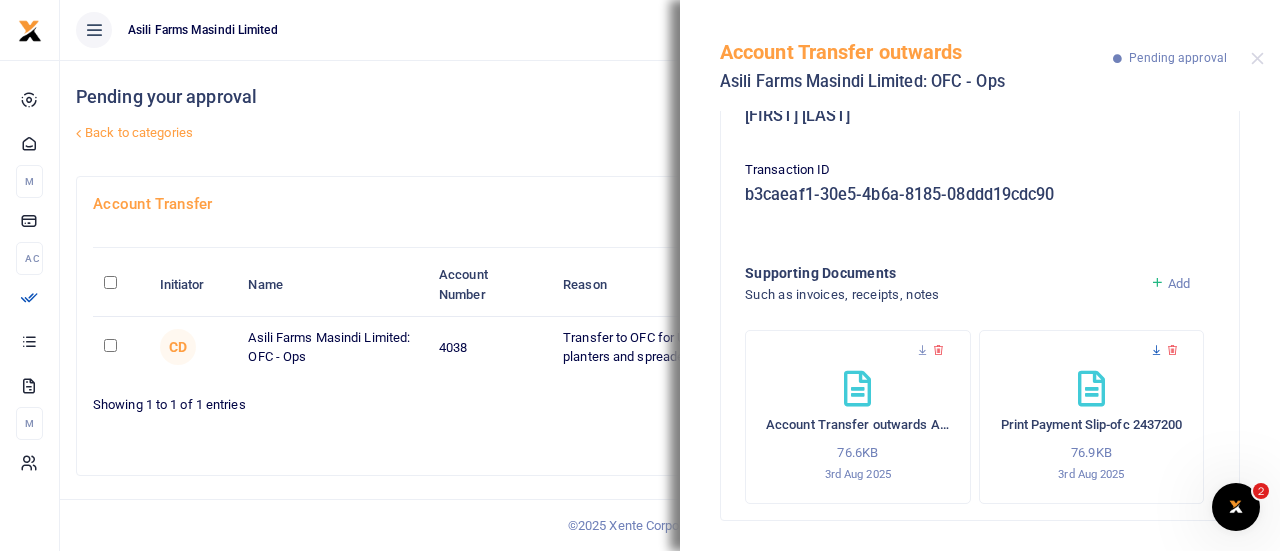 click at bounding box center [1156, 350] 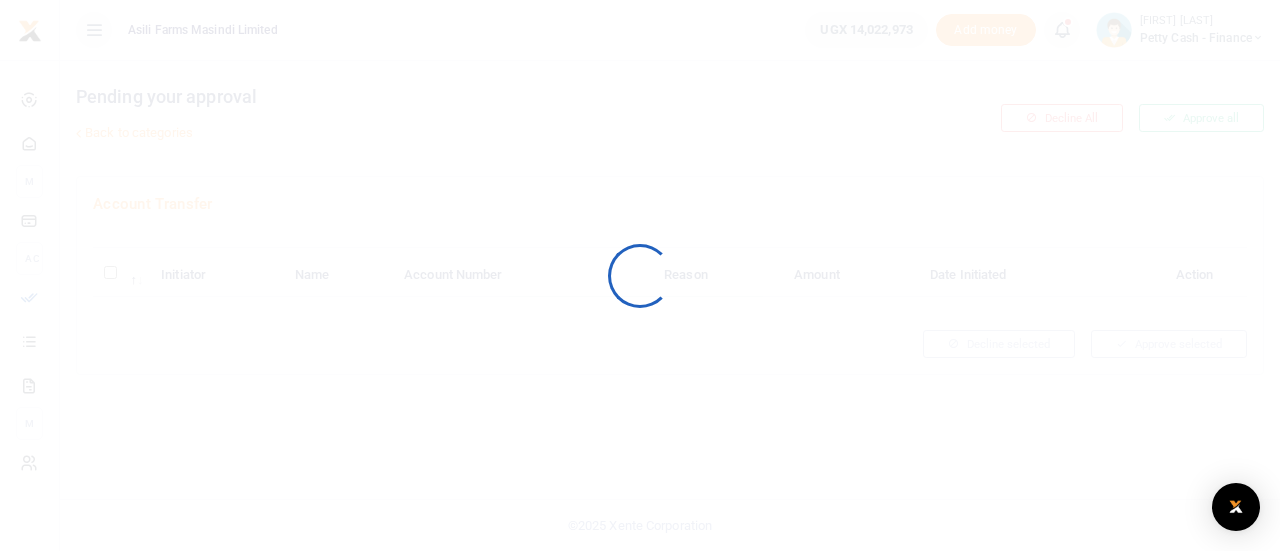 scroll, scrollTop: 0, scrollLeft: 0, axis: both 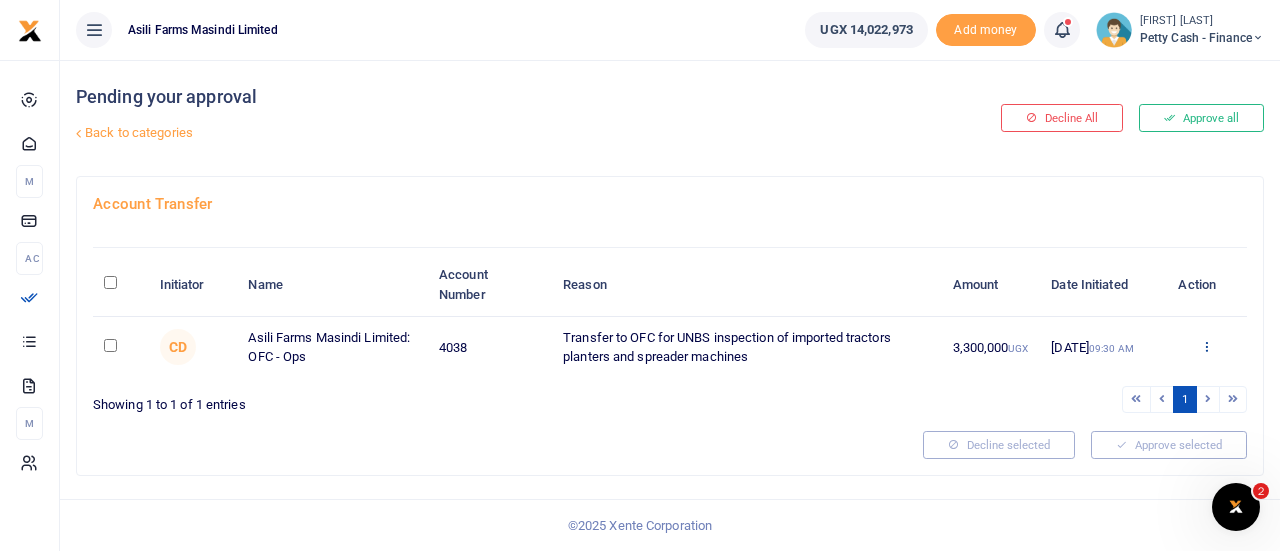 click at bounding box center [1206, 346] 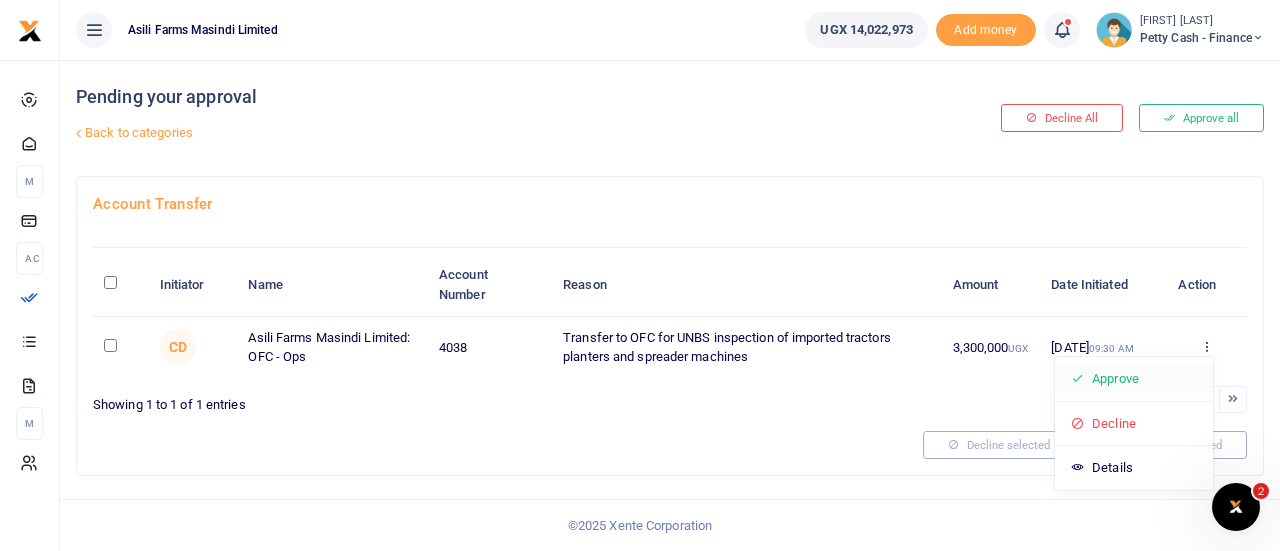 click on "Approve" at bounding box center (1134, 379) 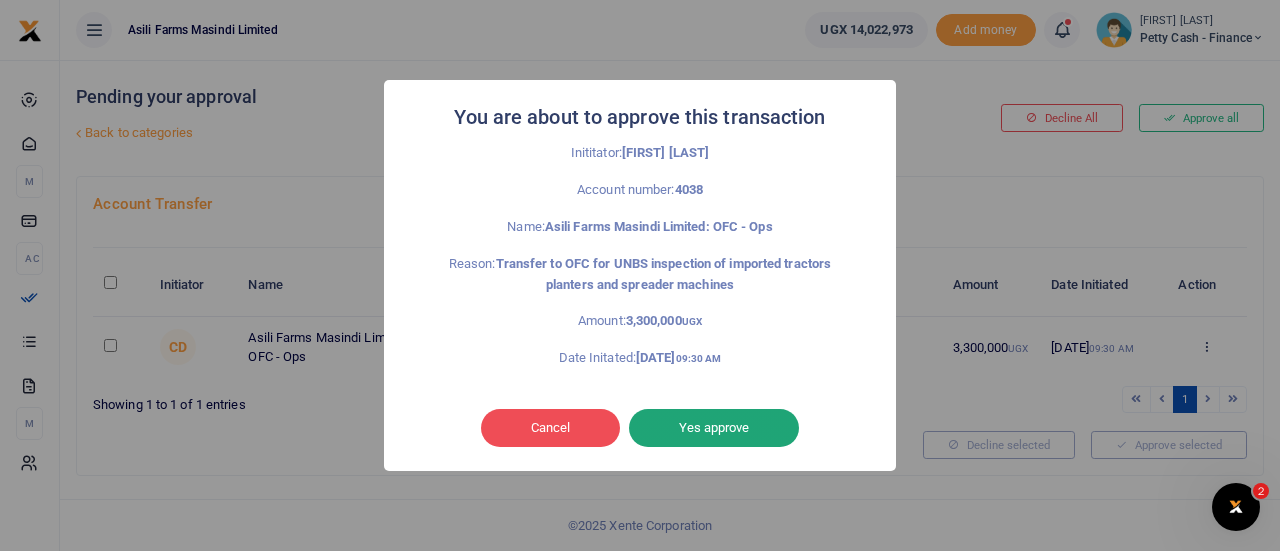 click on "Yes approve" at bounding box center (714, 428) 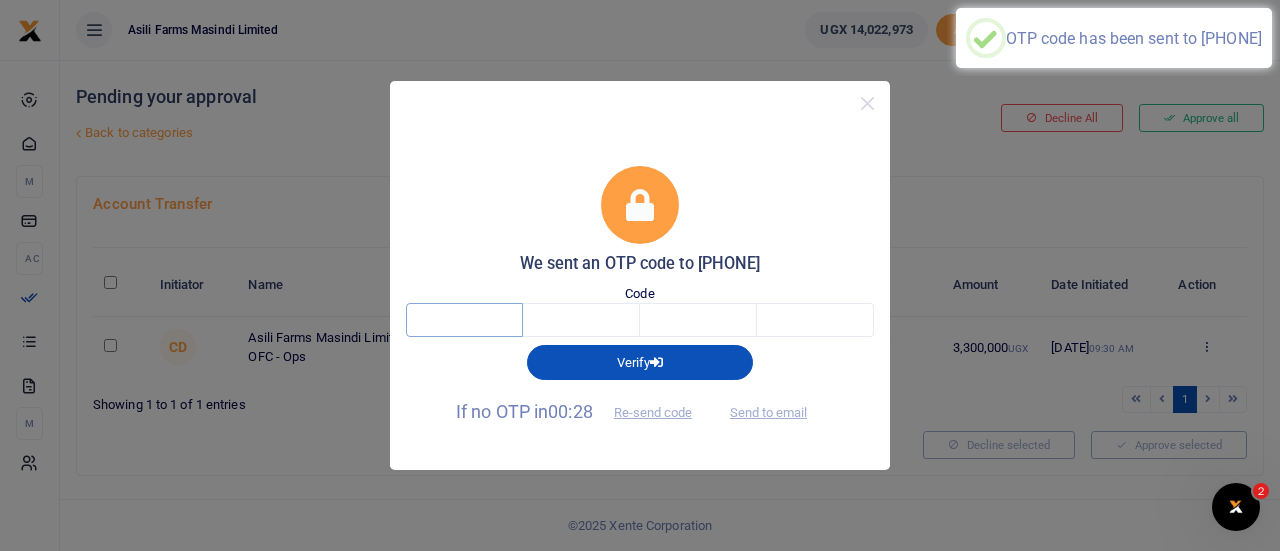 click at bounding box center [464, 320] 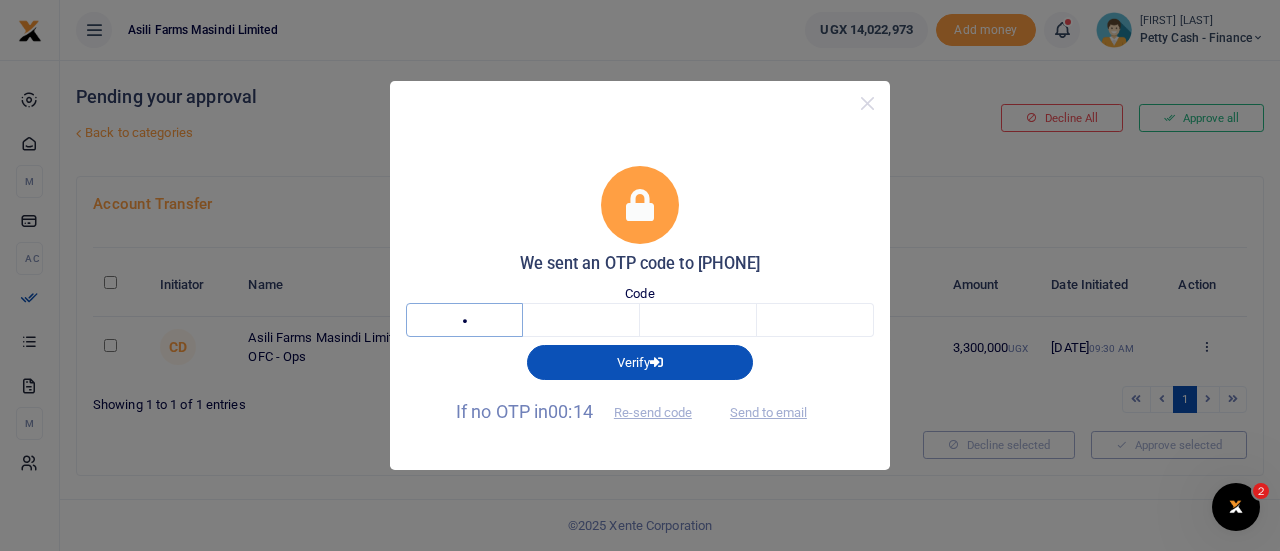 type on "9" 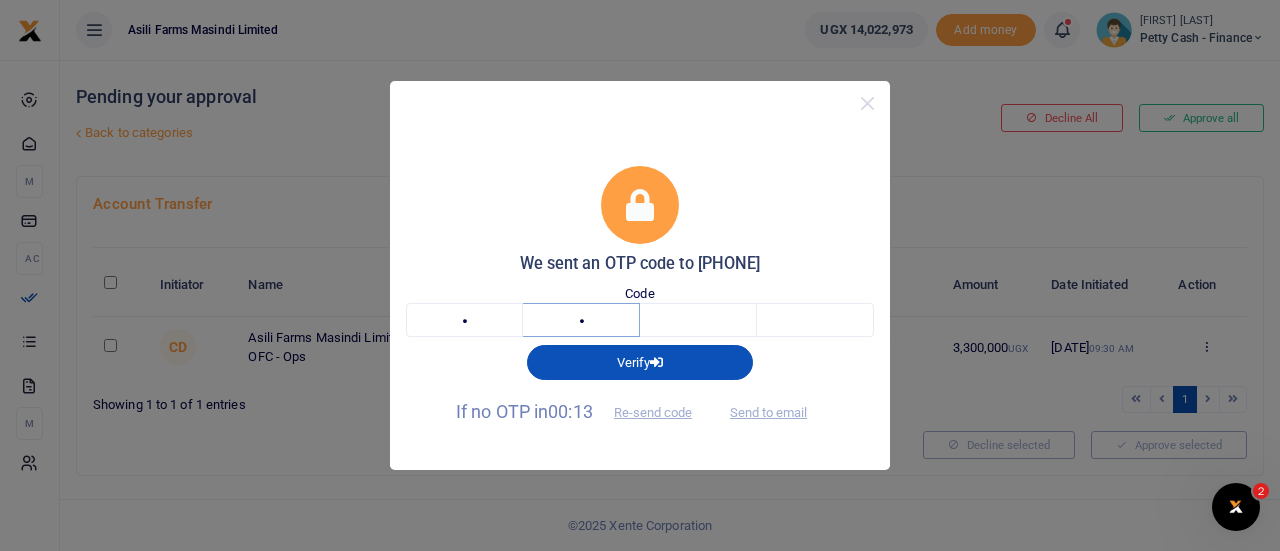 type on "6" 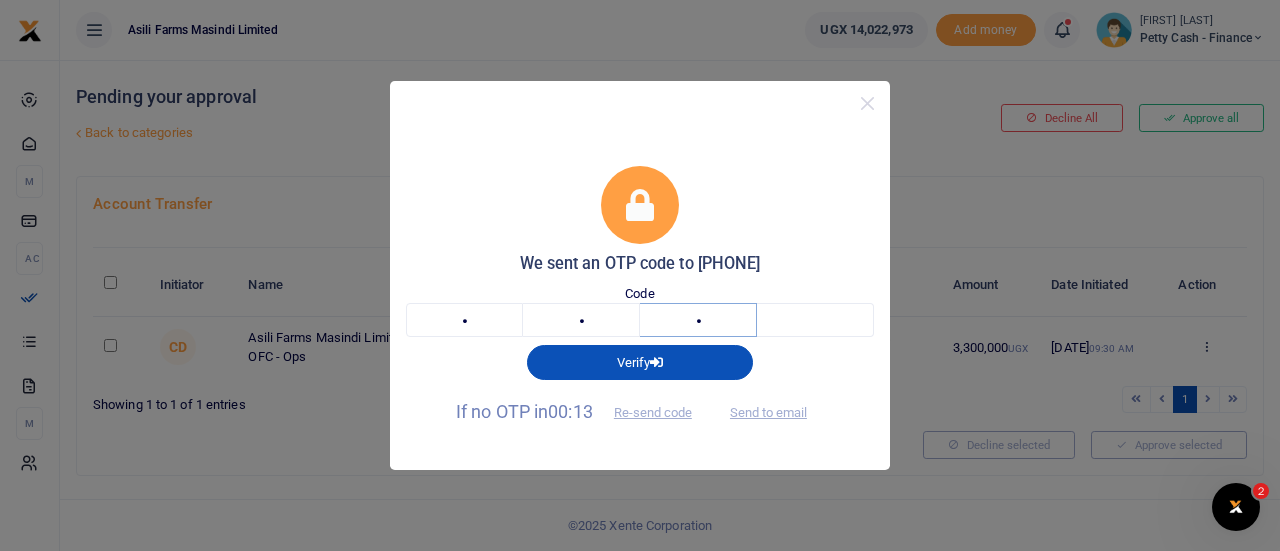 type on "0" 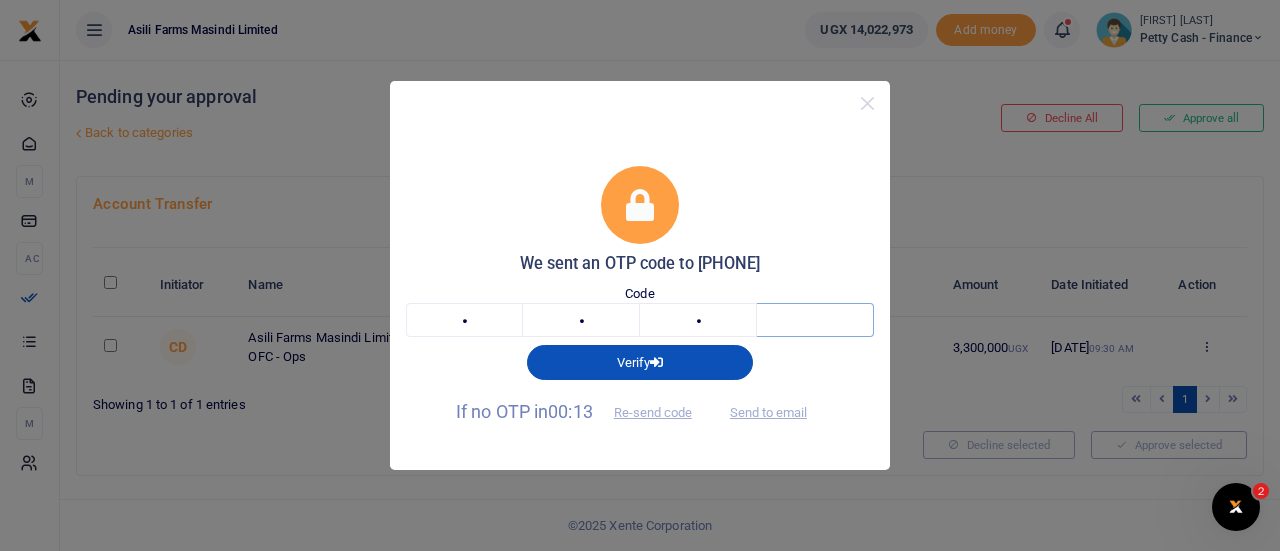 type on "9" 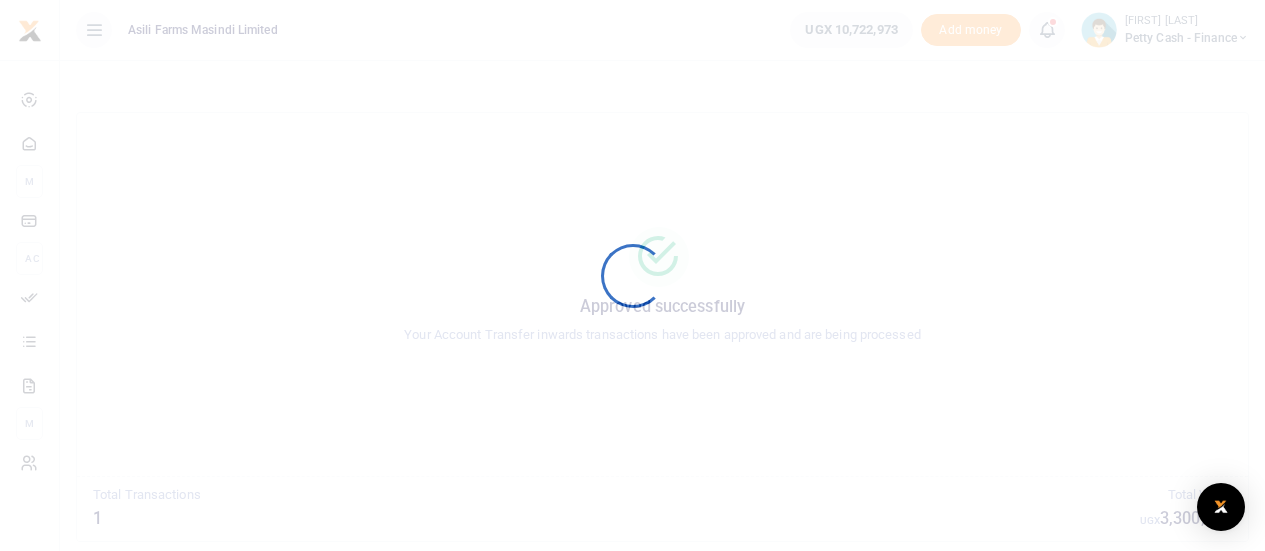 scroll, scrollTop: 0, scrollLeft: 0, axis: both 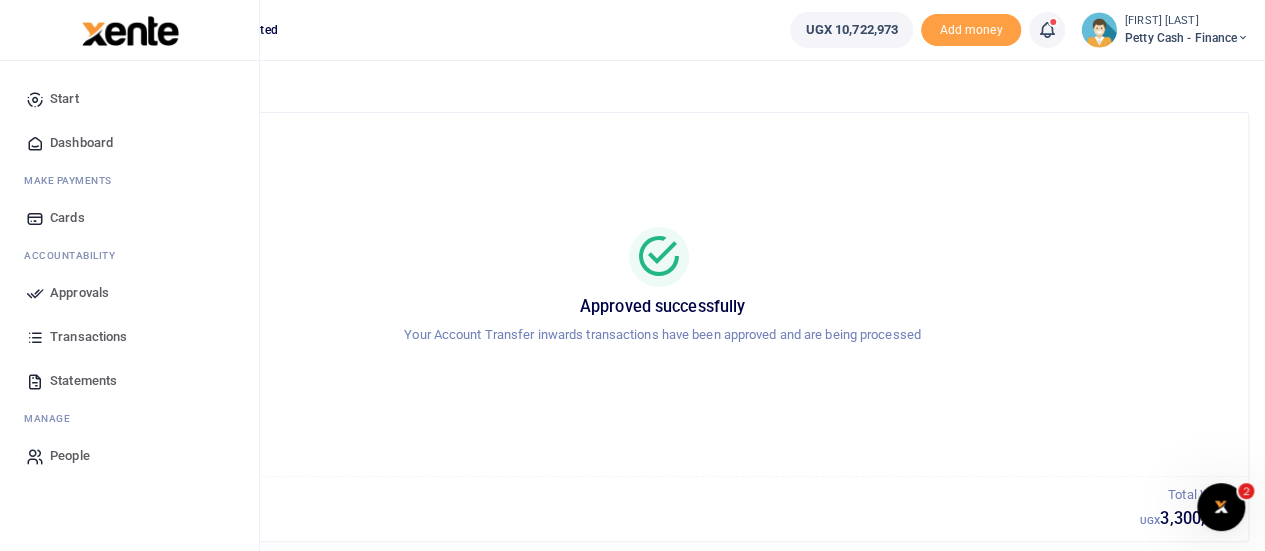 click on "Approvals" at bounding box center [129, 293] 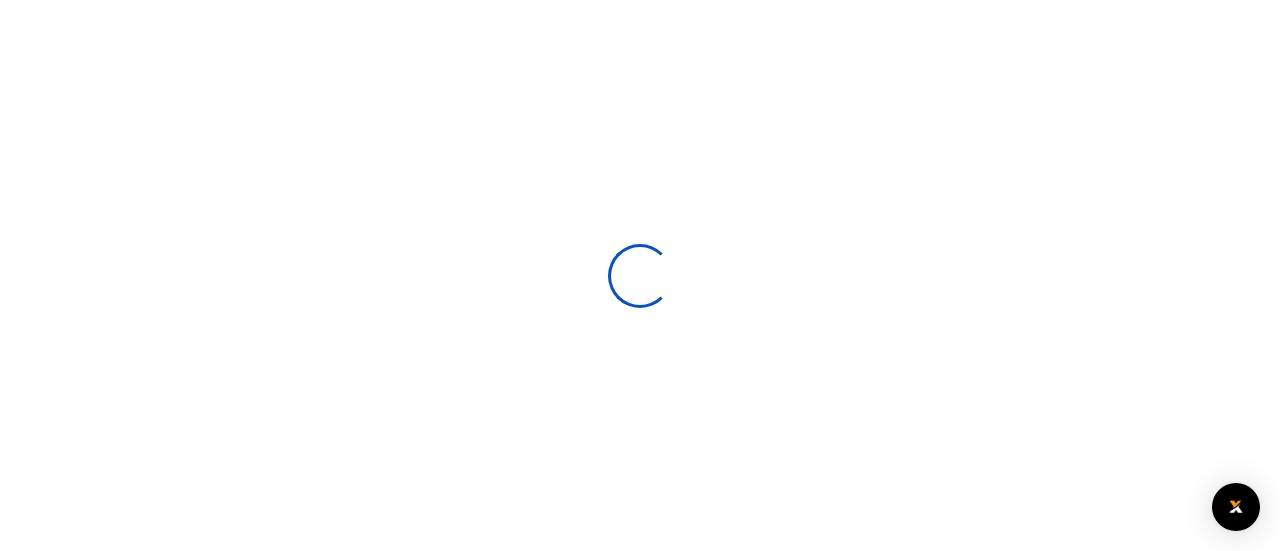 scroll, scrollTop: 0, scrollLeft: 0, axis: both 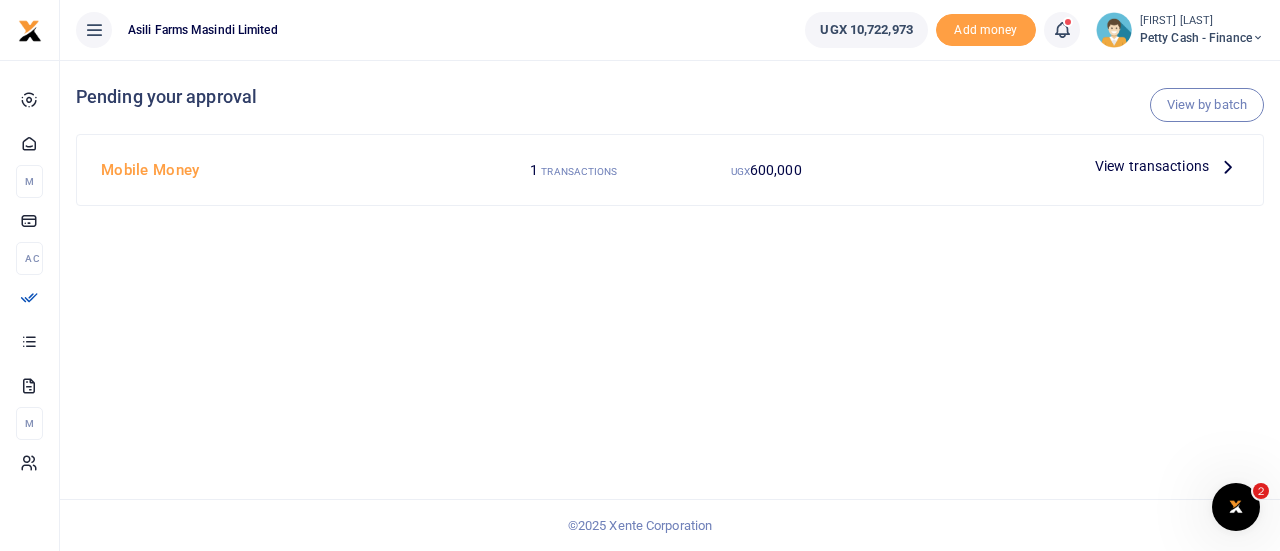 click at bounding box center (1228, 166) 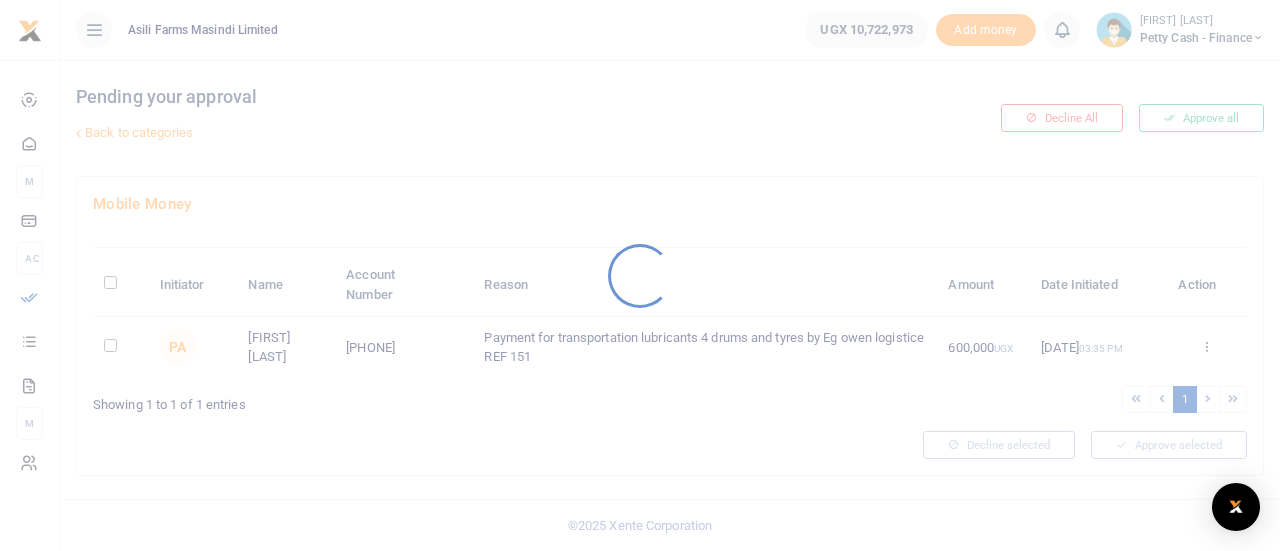 scroll, scrollTop: 0, scrollLeft: 0, axis: both 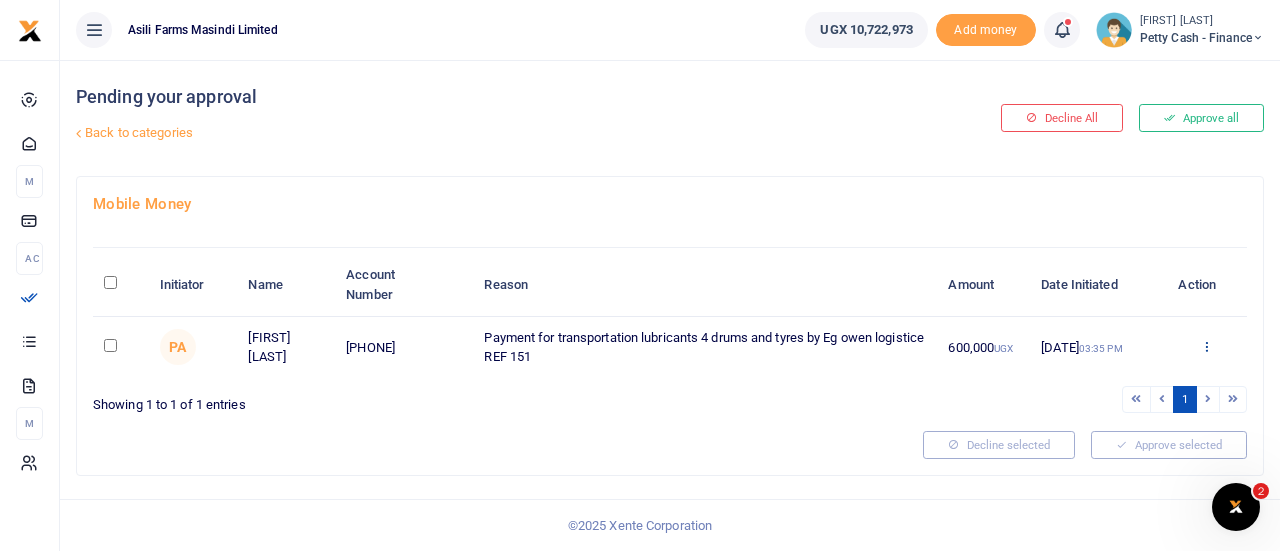 click at bounding box center [1206, 346] 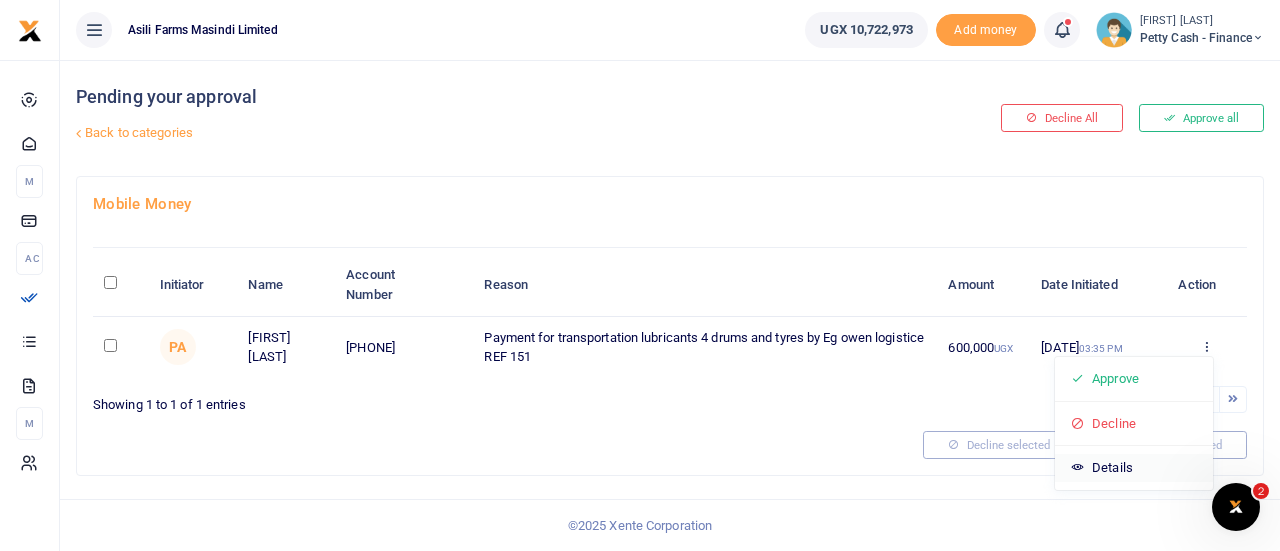 click on "Details" at bounding box center (1134, 468) 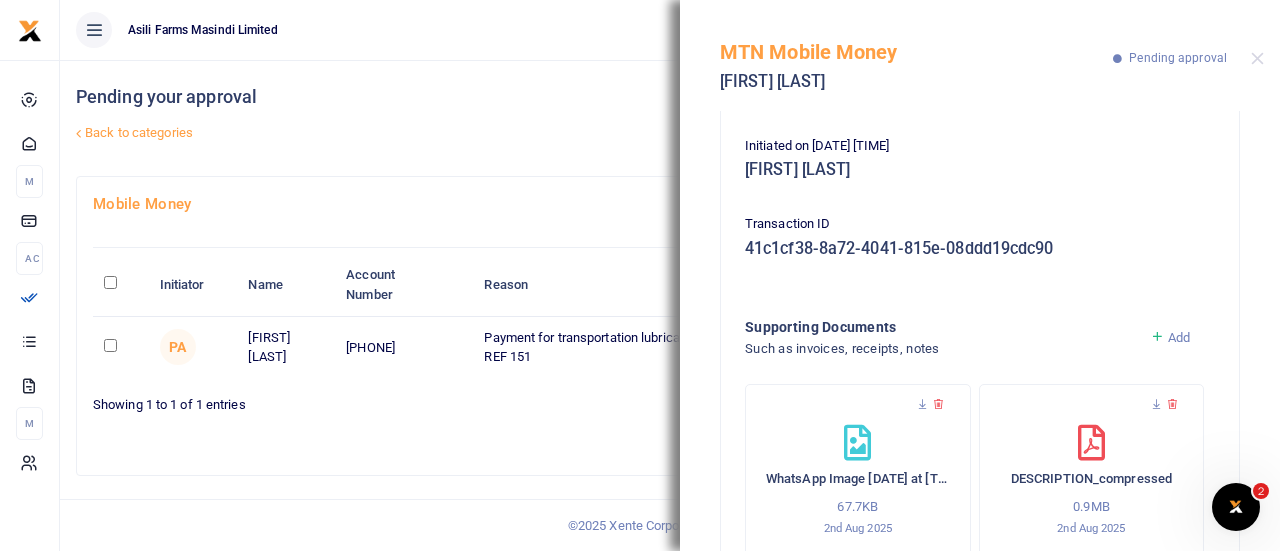 scroll, scrollTop: 312, scrollLeft: 0, axis: vertical 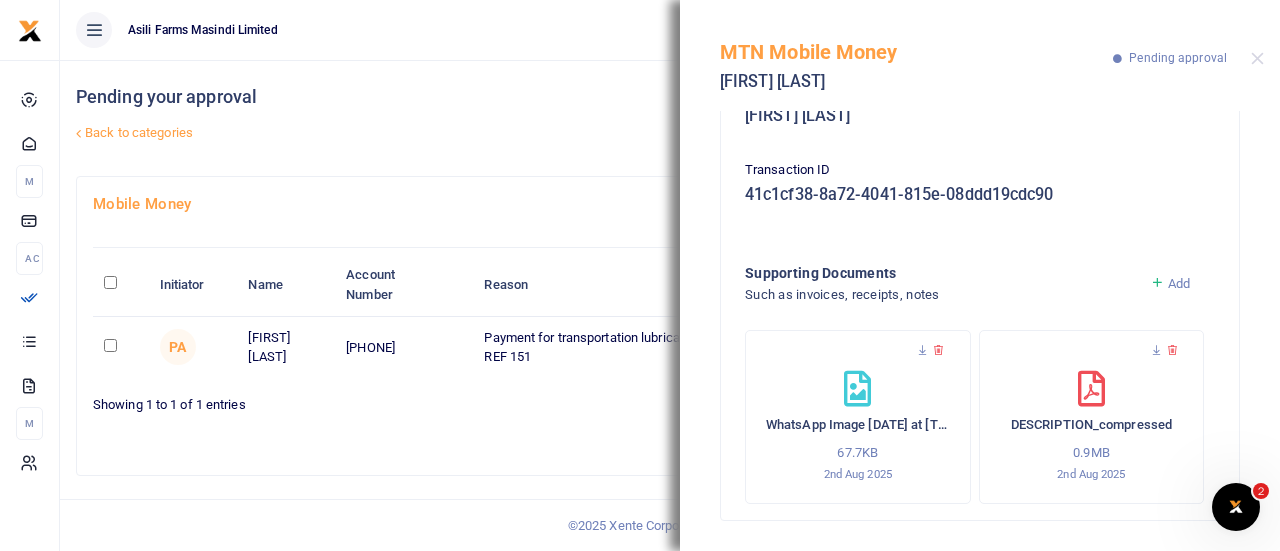 click at bounding box center (1091, 389) 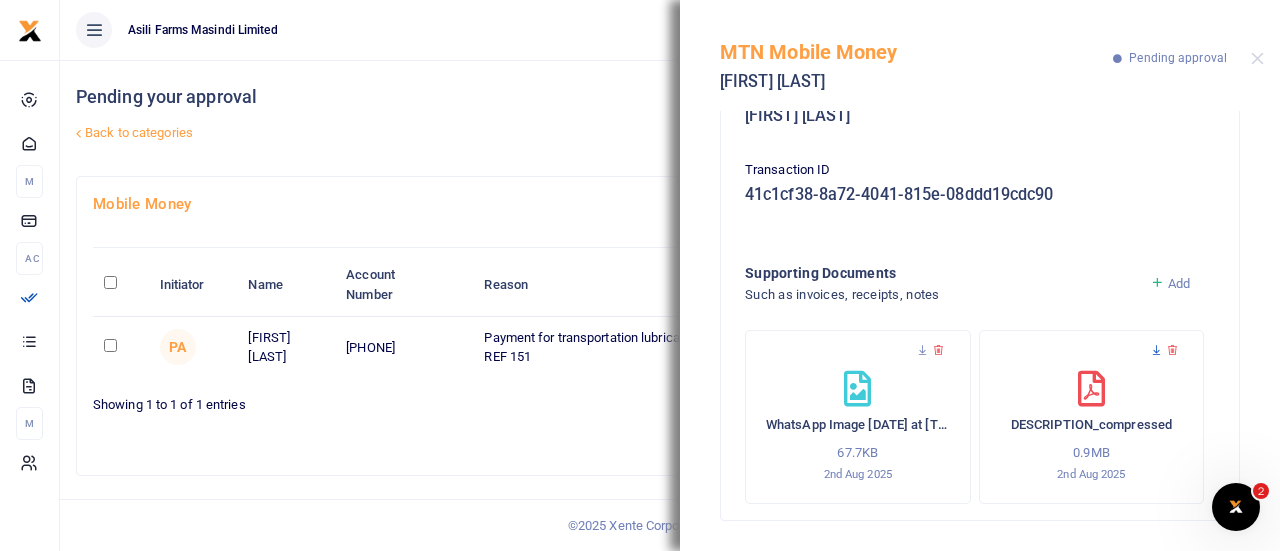 click at bounding box center (1156, 350) 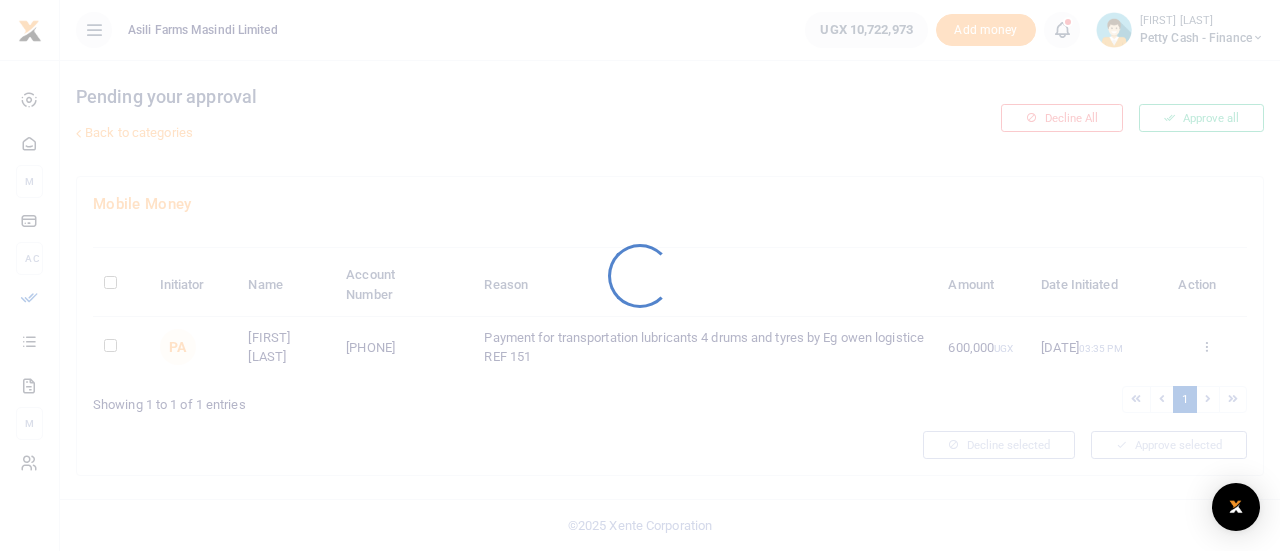 scroll, scrollTop: 0, scrollLeft: 0, axis: both 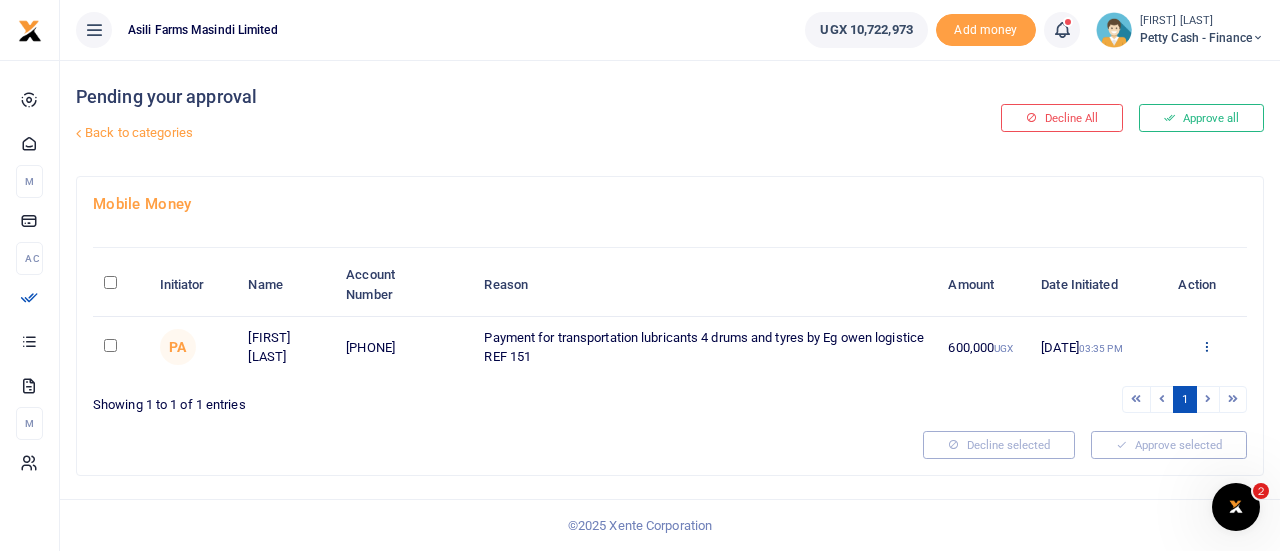 click at bounding box center (1206, 346) 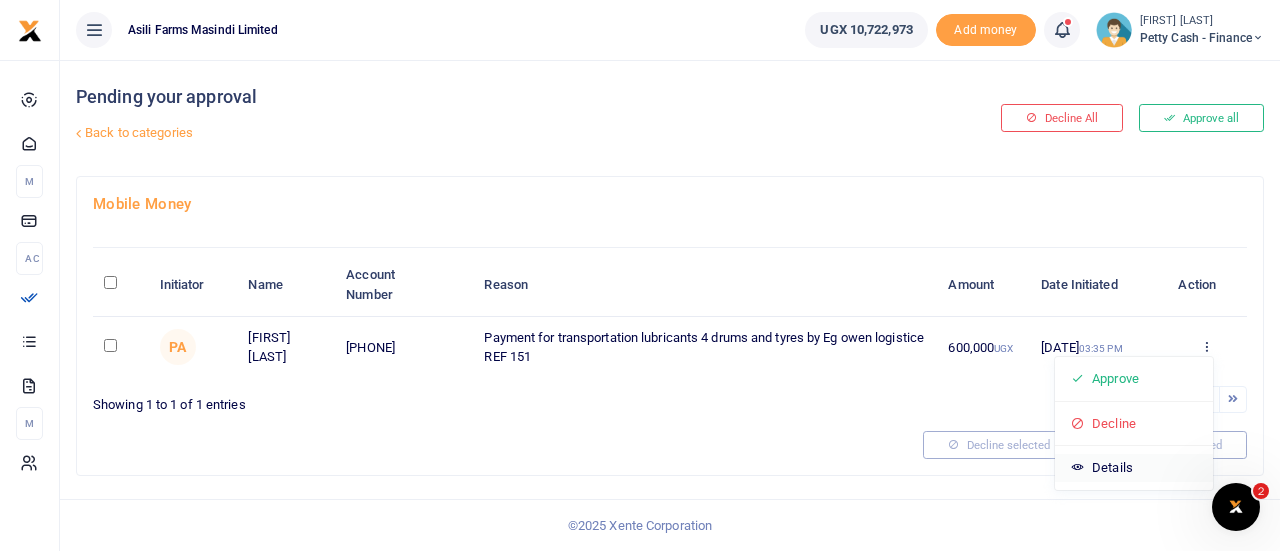 click on "Details" at bounding box center (1134, 468) 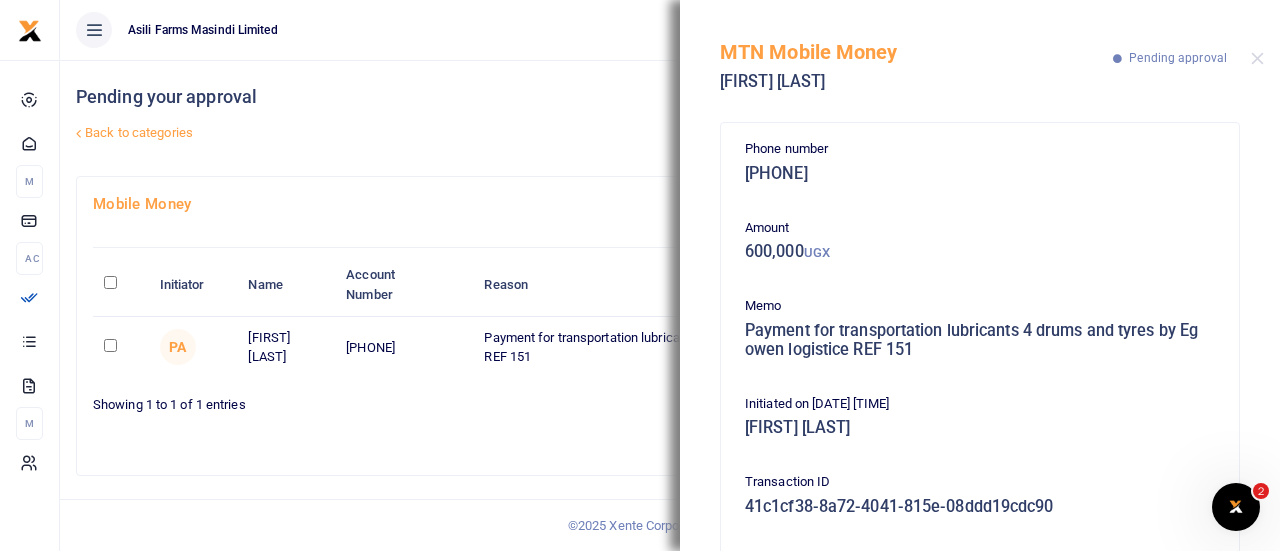 scroll, scrollTop: 312, scrollLeft: 0, axis: vertical 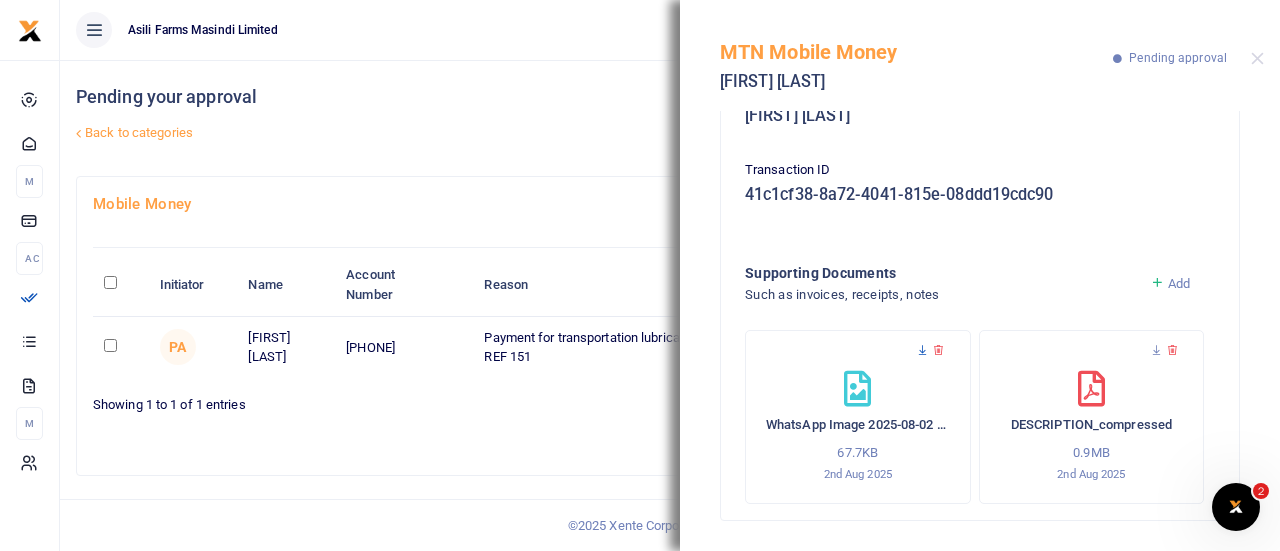 click at bounding box center [922, 350] 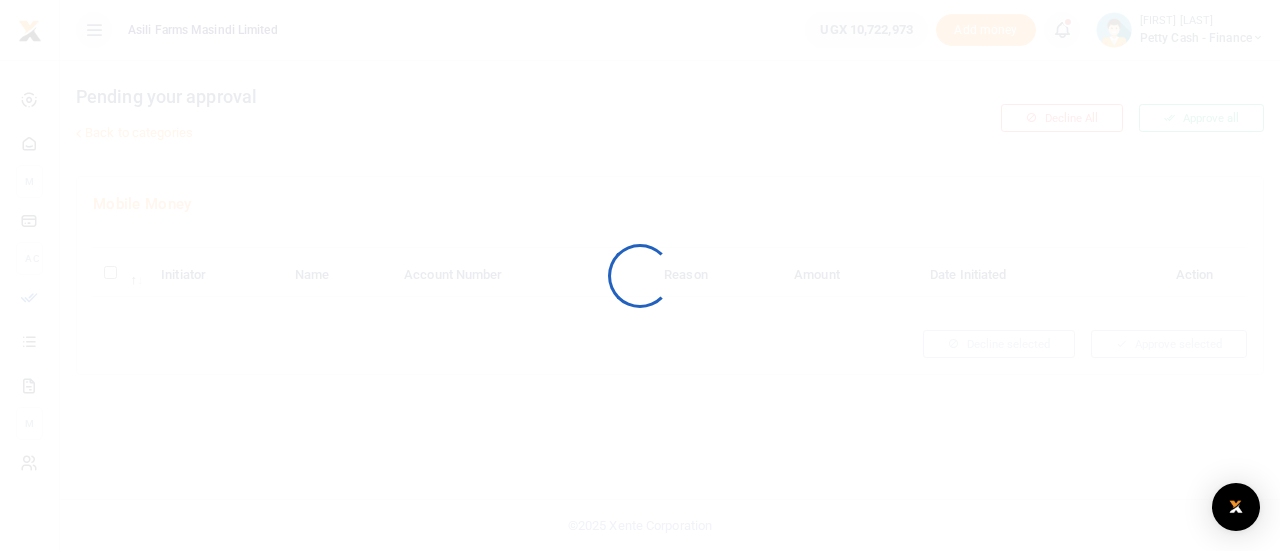 scroll, scrollTop: 0, scrollLeft: 0, axis: both 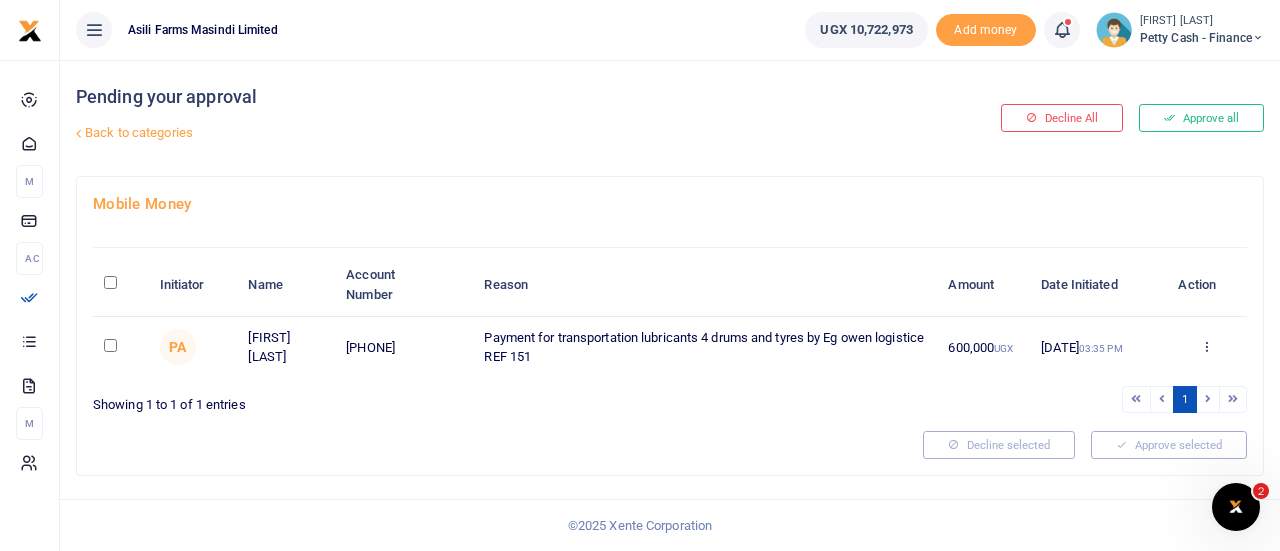click on "Approve
Decline
Details" at bounding box center (1206, 348) 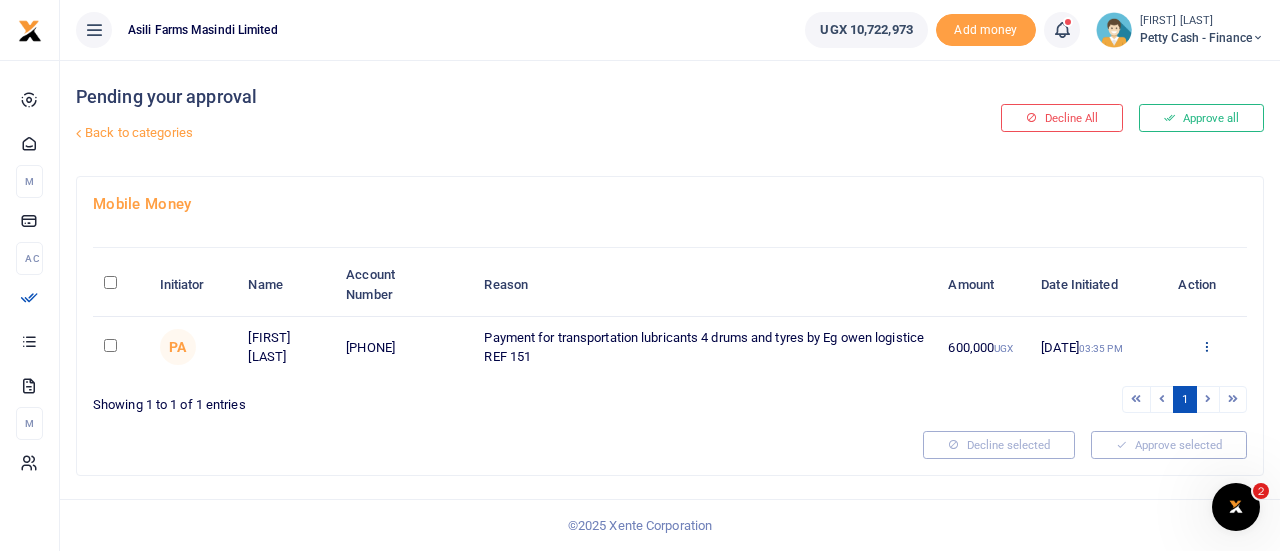 click at bounding box center [1206, 346] 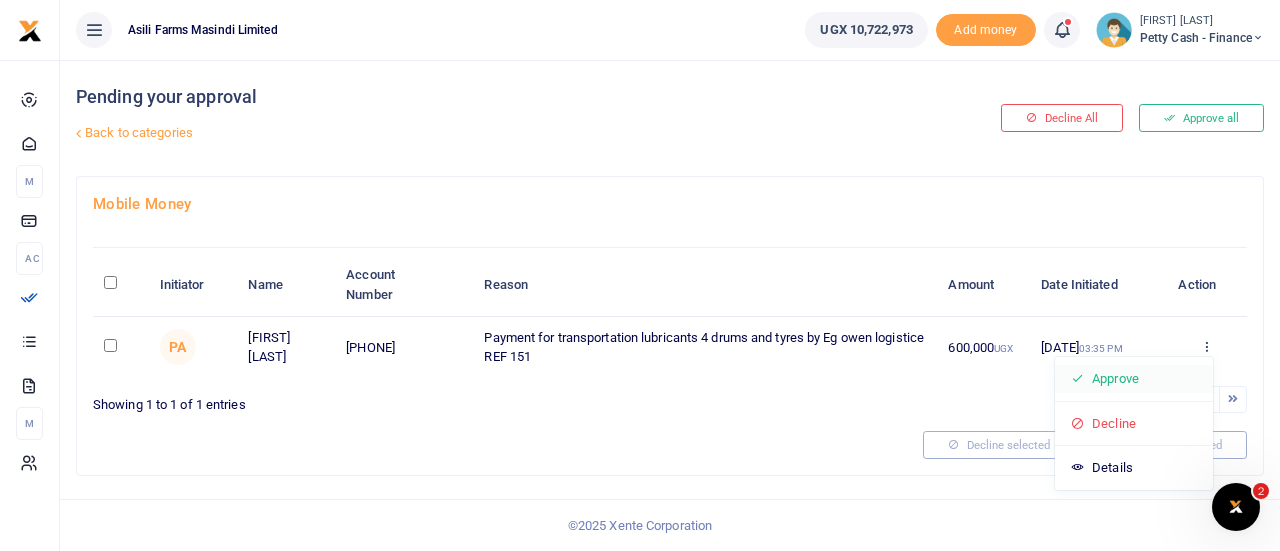 click on "Approve" at bounding box center (1134, 379) 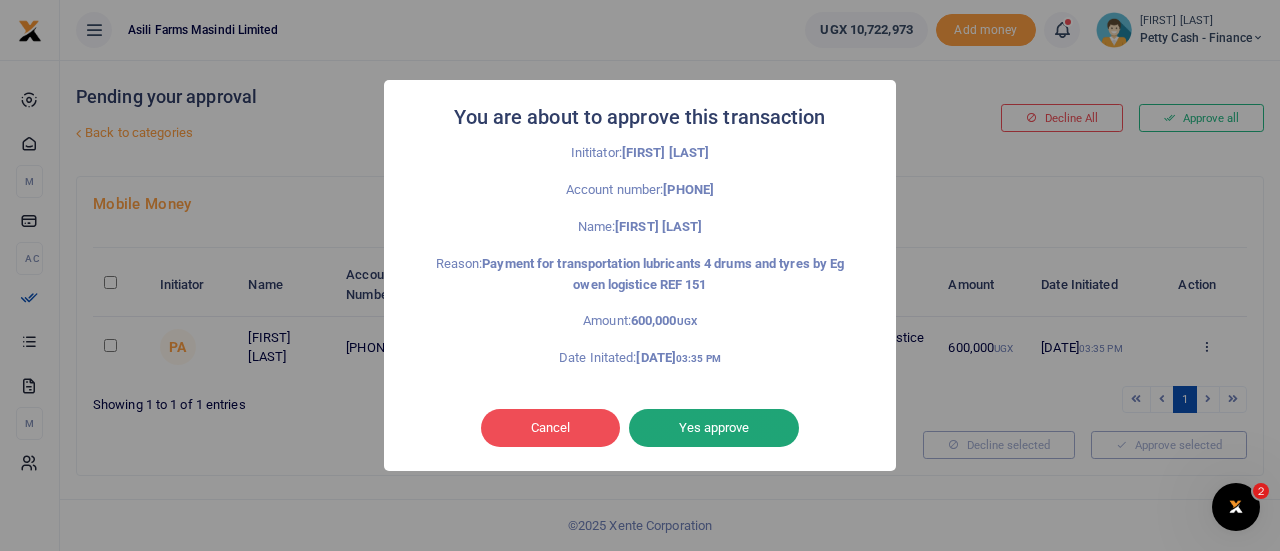 click on "Yes approve" at bounding box center (714, 428) 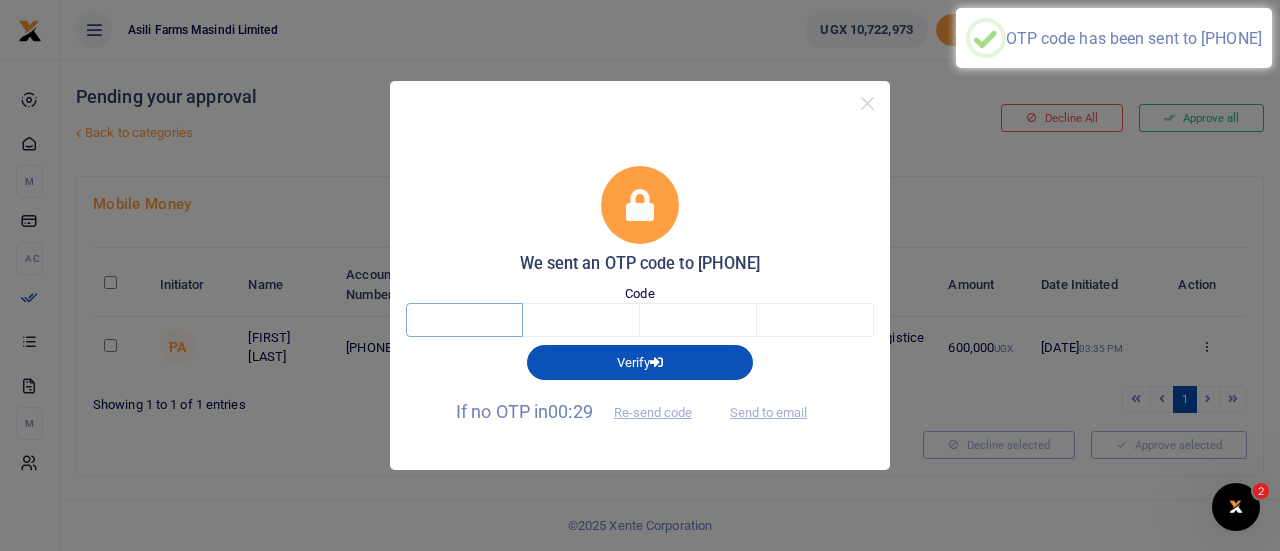 click at bounding box center (464, 320) 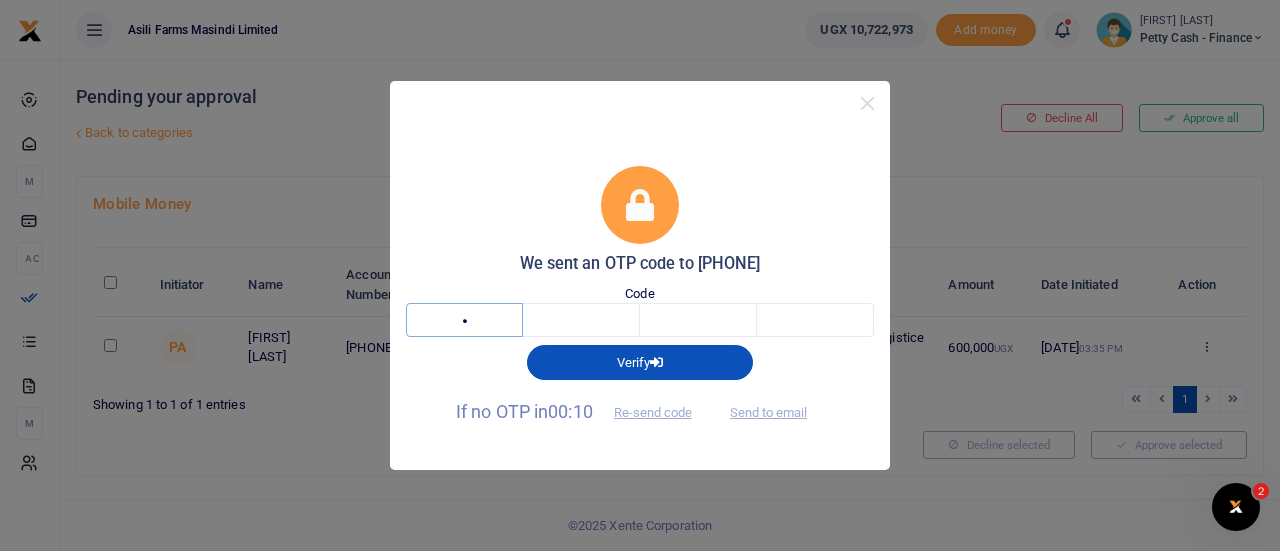 type on "8" 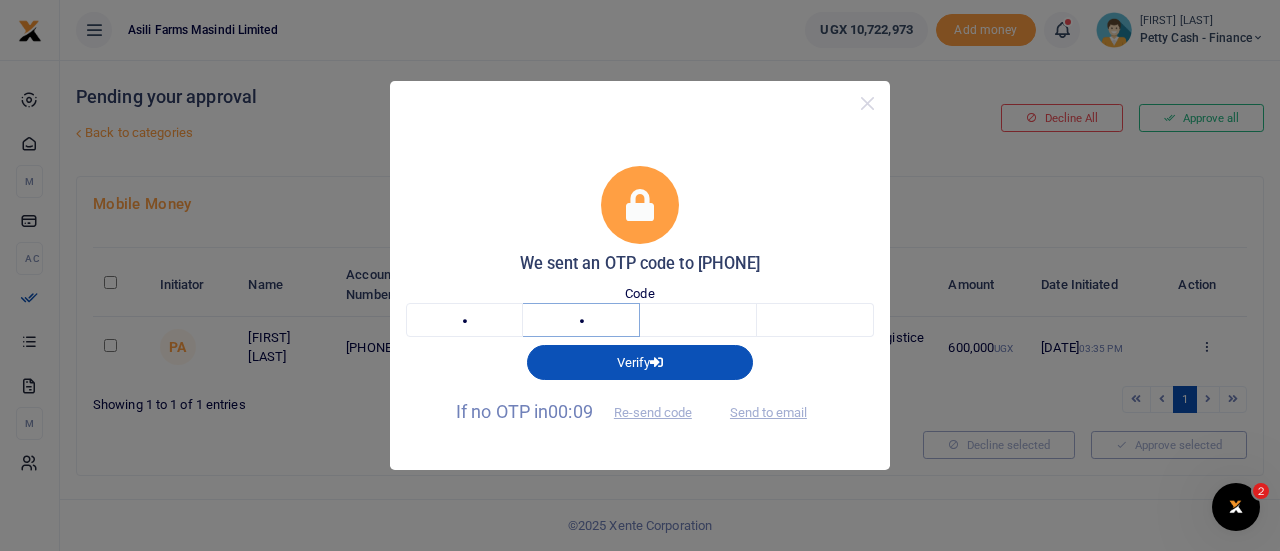 type on "8" 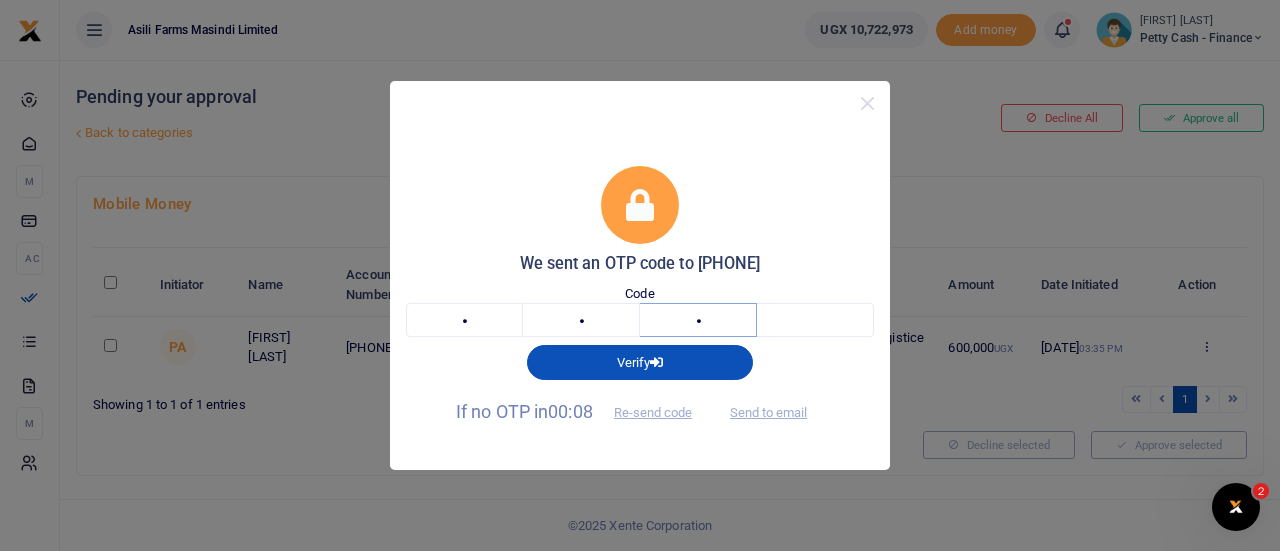 type on "9" 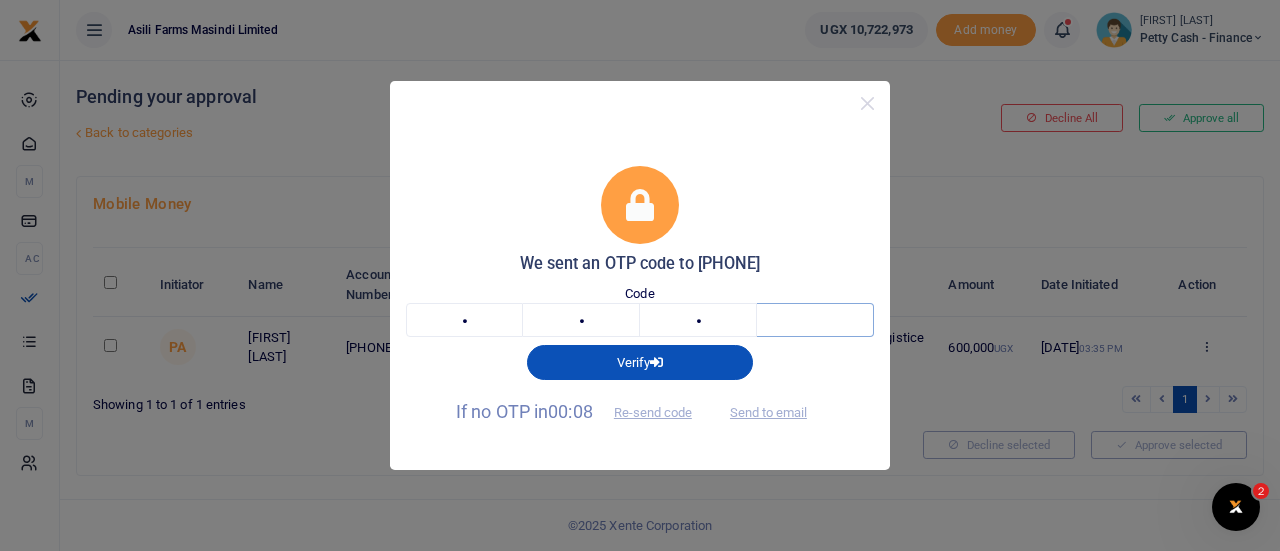type on "9" 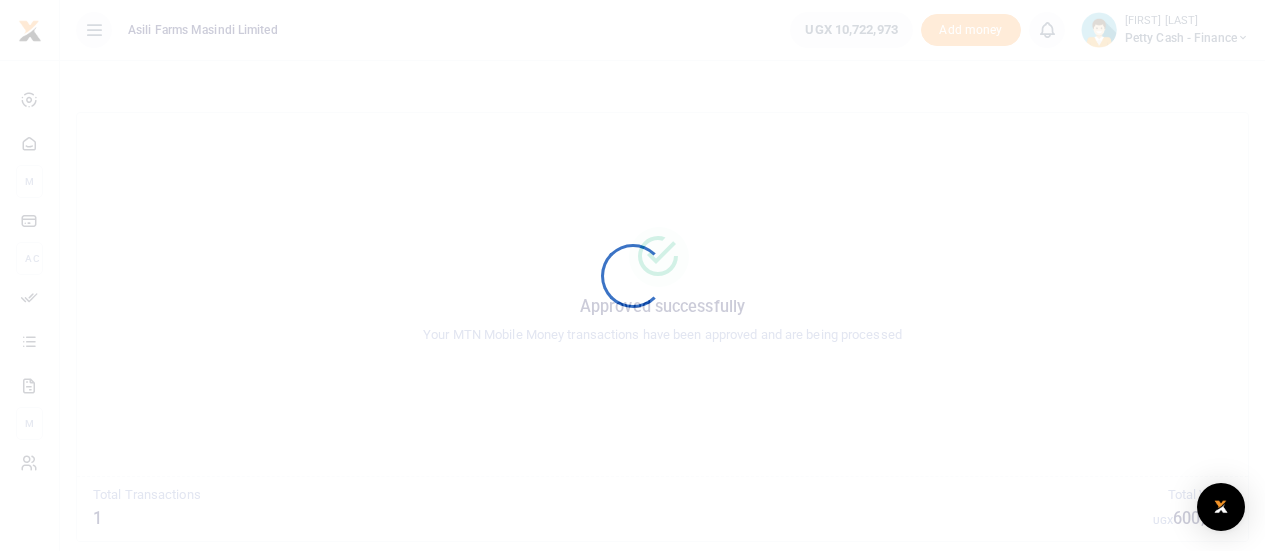 scroll, scrollTop: 0, scrollLeft: 0, axis: both 